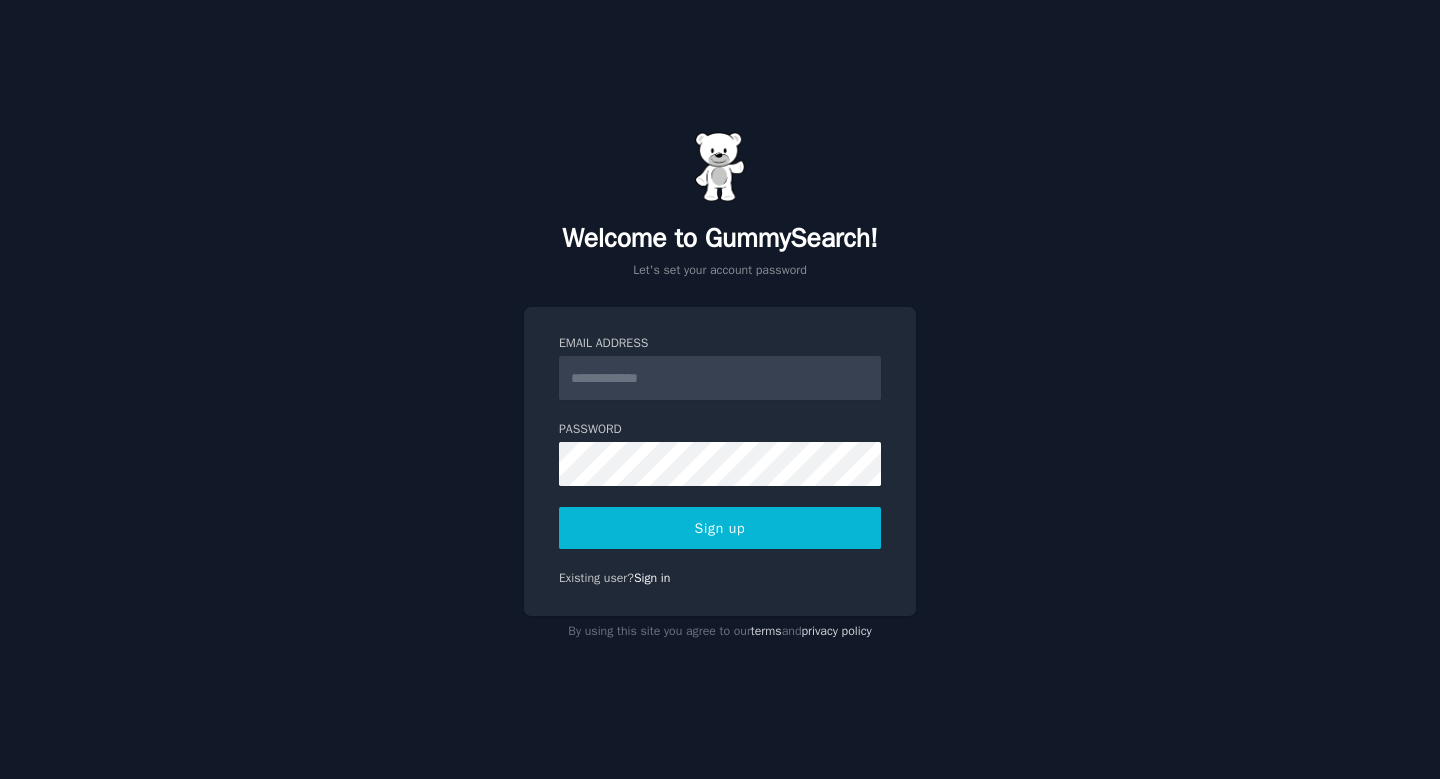 scroll, scrollTop: 0, scrollLeft: 0, axis: both 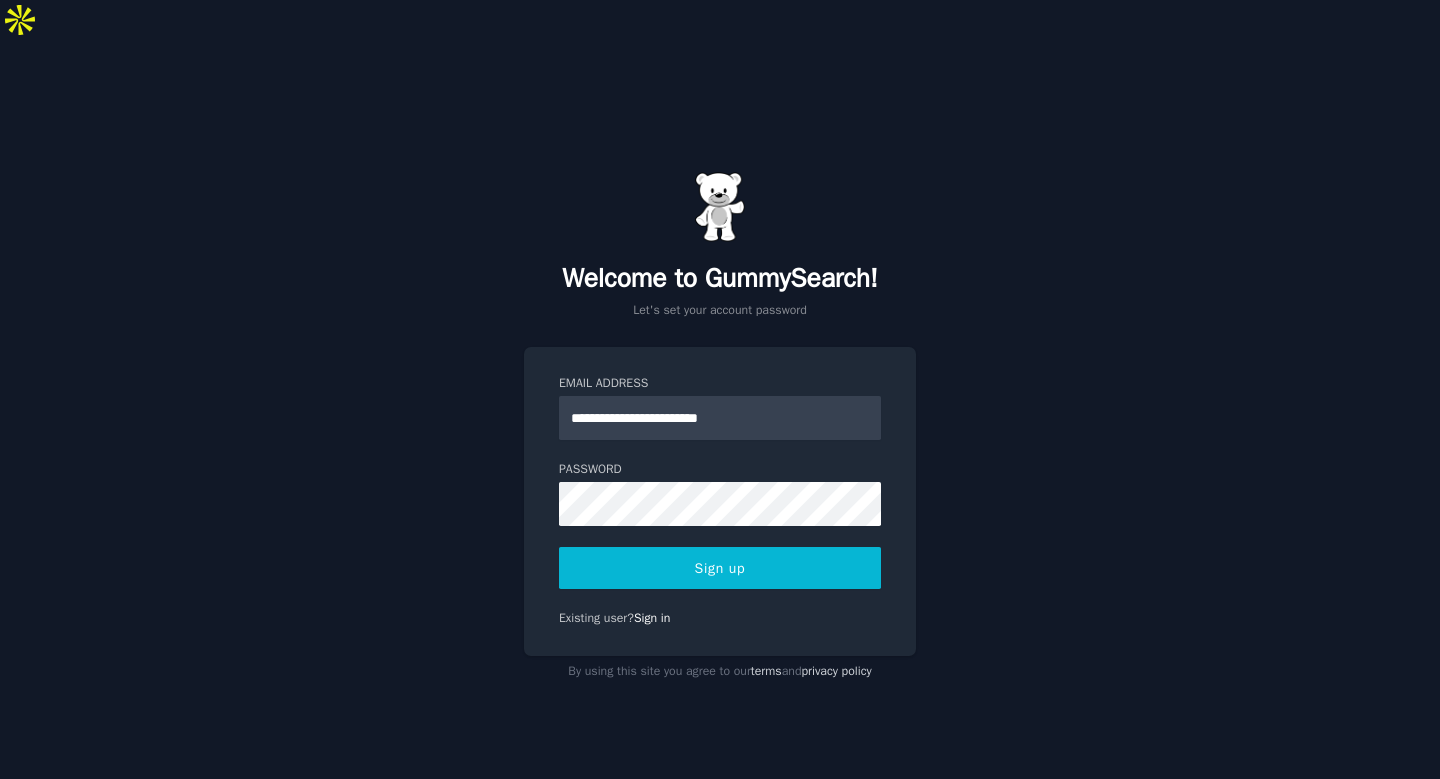 click on "Sign up" at bounding box center [720, 568] 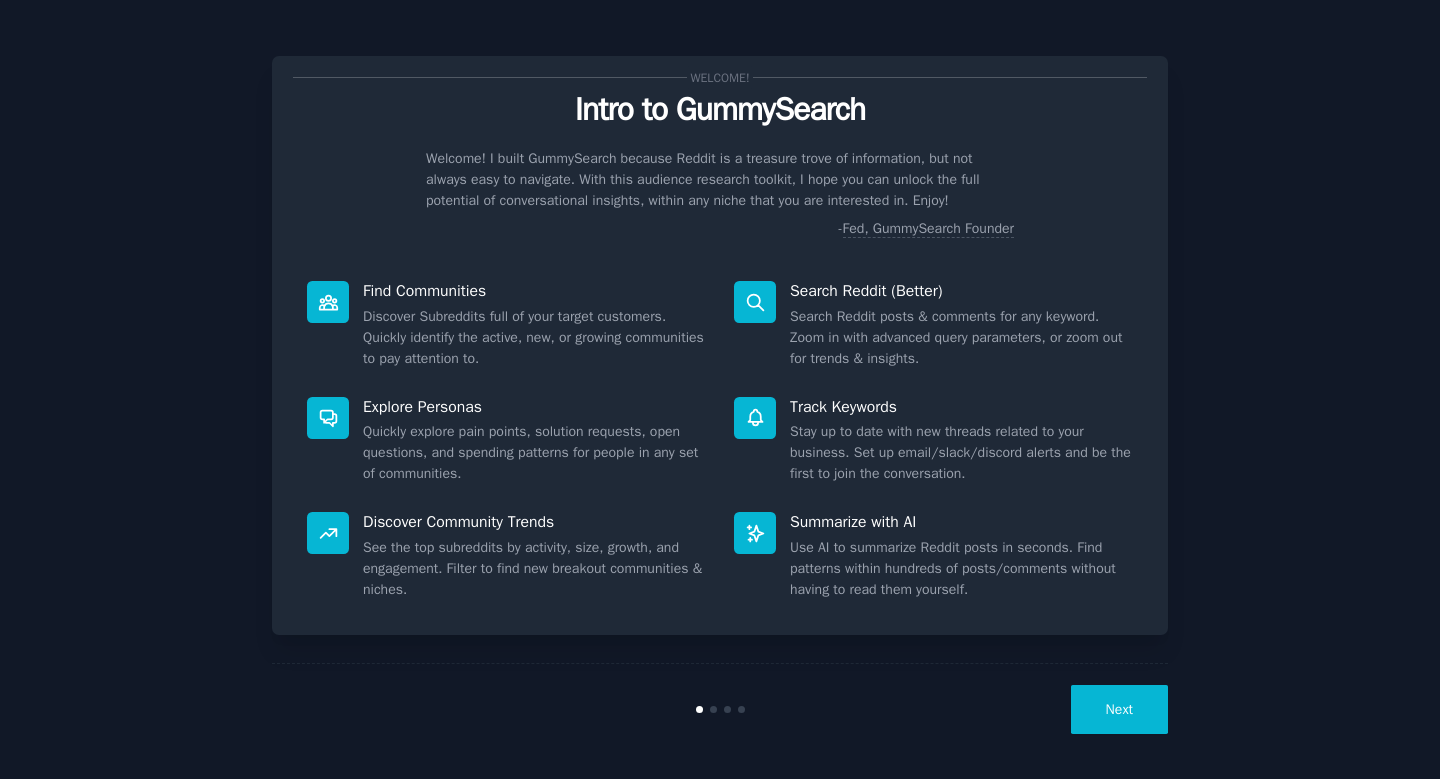 scroll, scrollTop: 0, scrollLeft: 0, axis: both 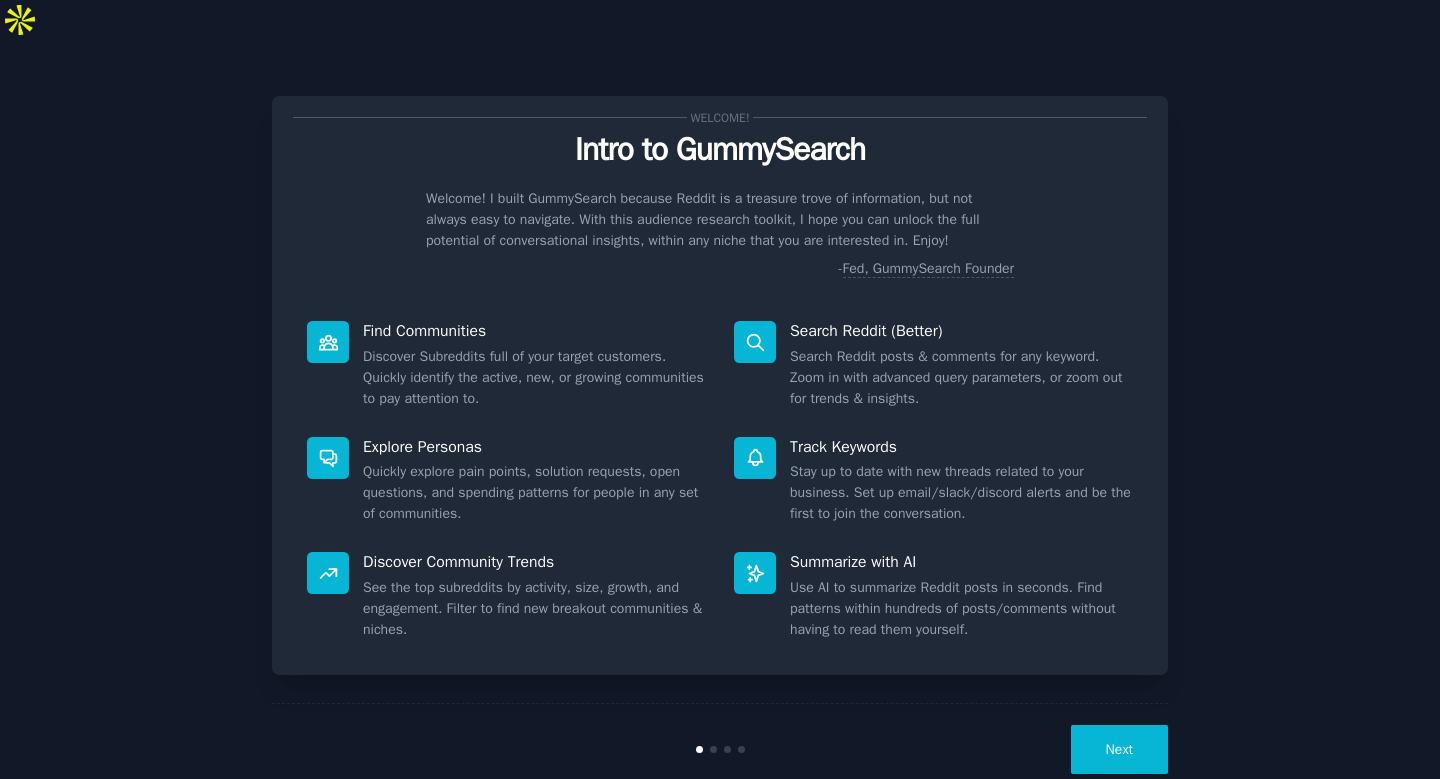 click at bounding box center [713, 749] 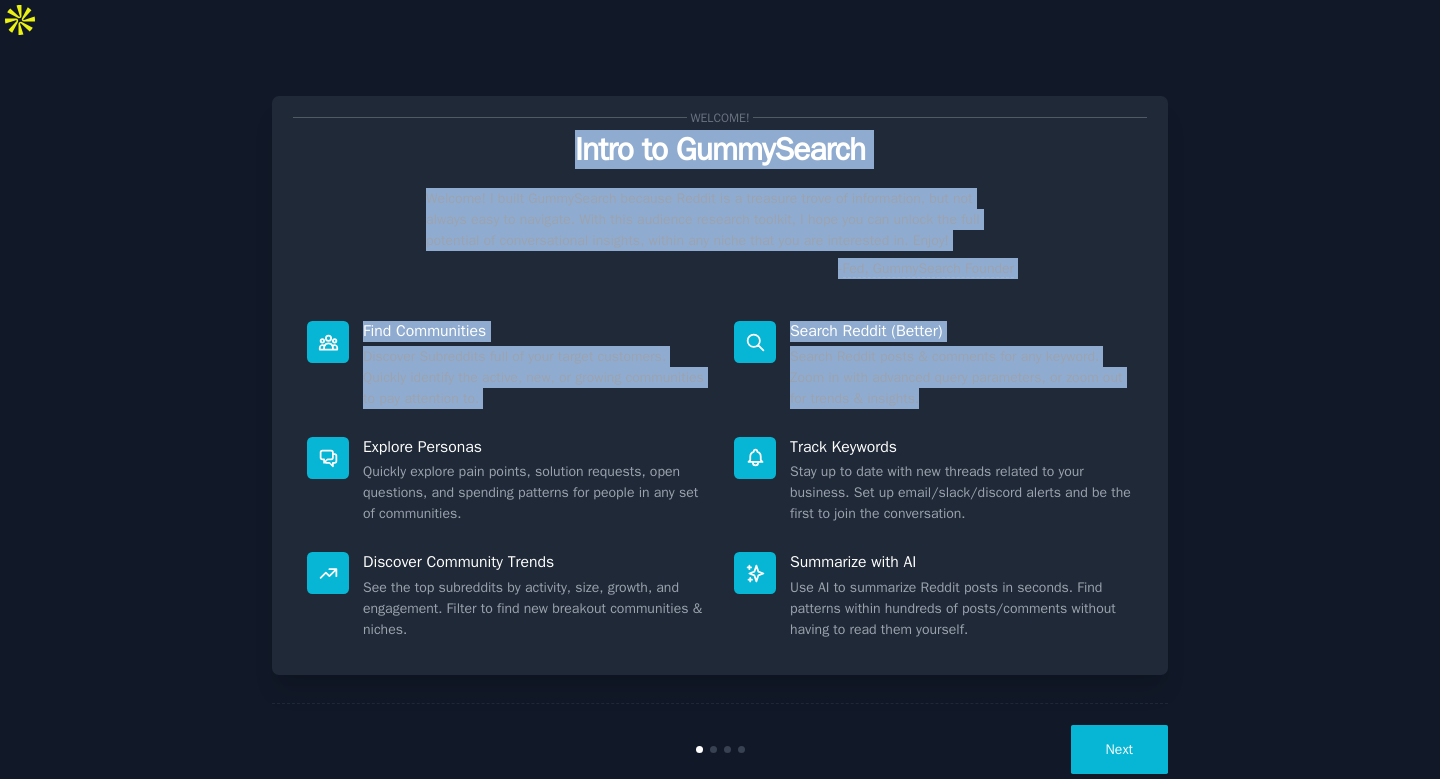 drag, startPoint x: 965, startPoint y: 367, endPoint x: 555, endPoint y: 92, distance: 493.68512 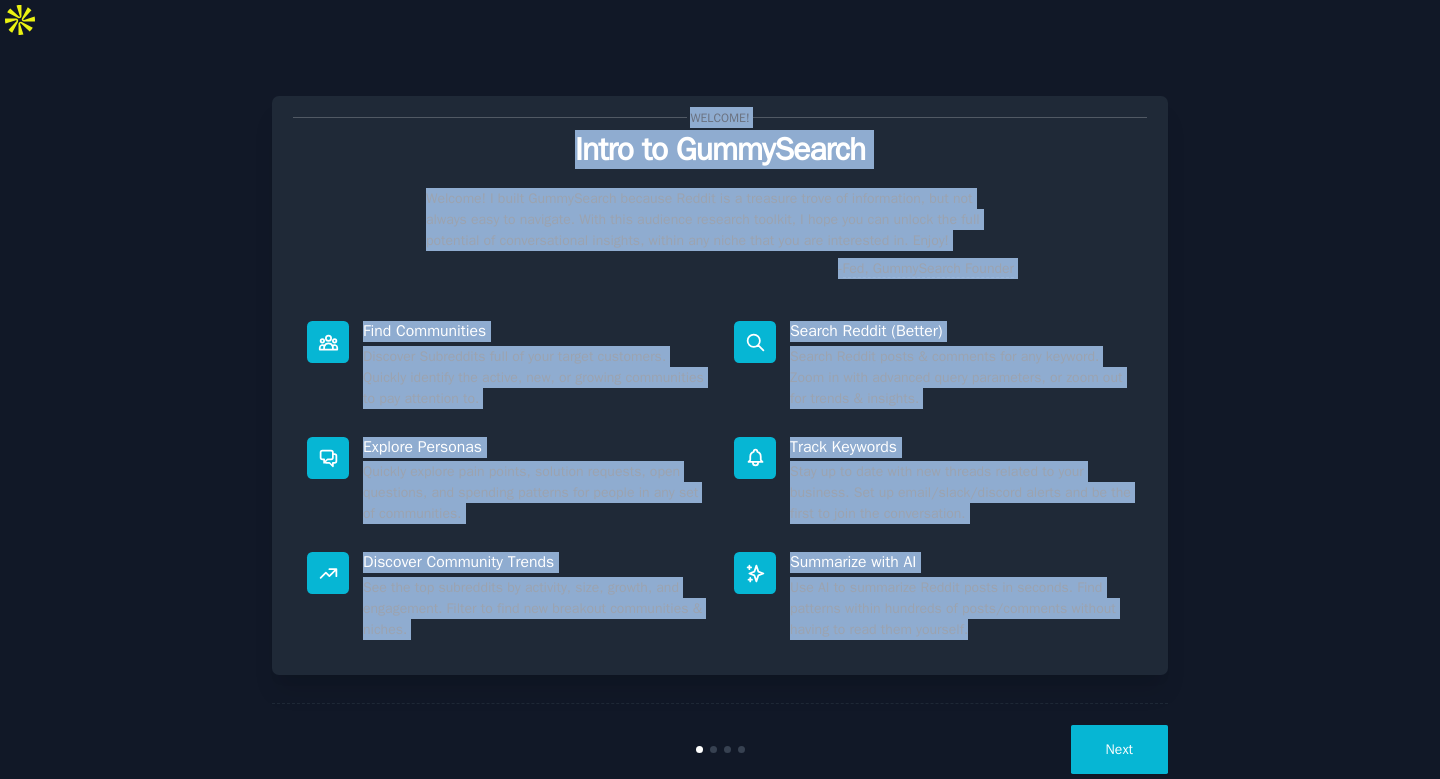 drag, startPoint x: 542, startPoint y: 70, endPoint x: 997, endPoint y: 622, distance: 715.35236 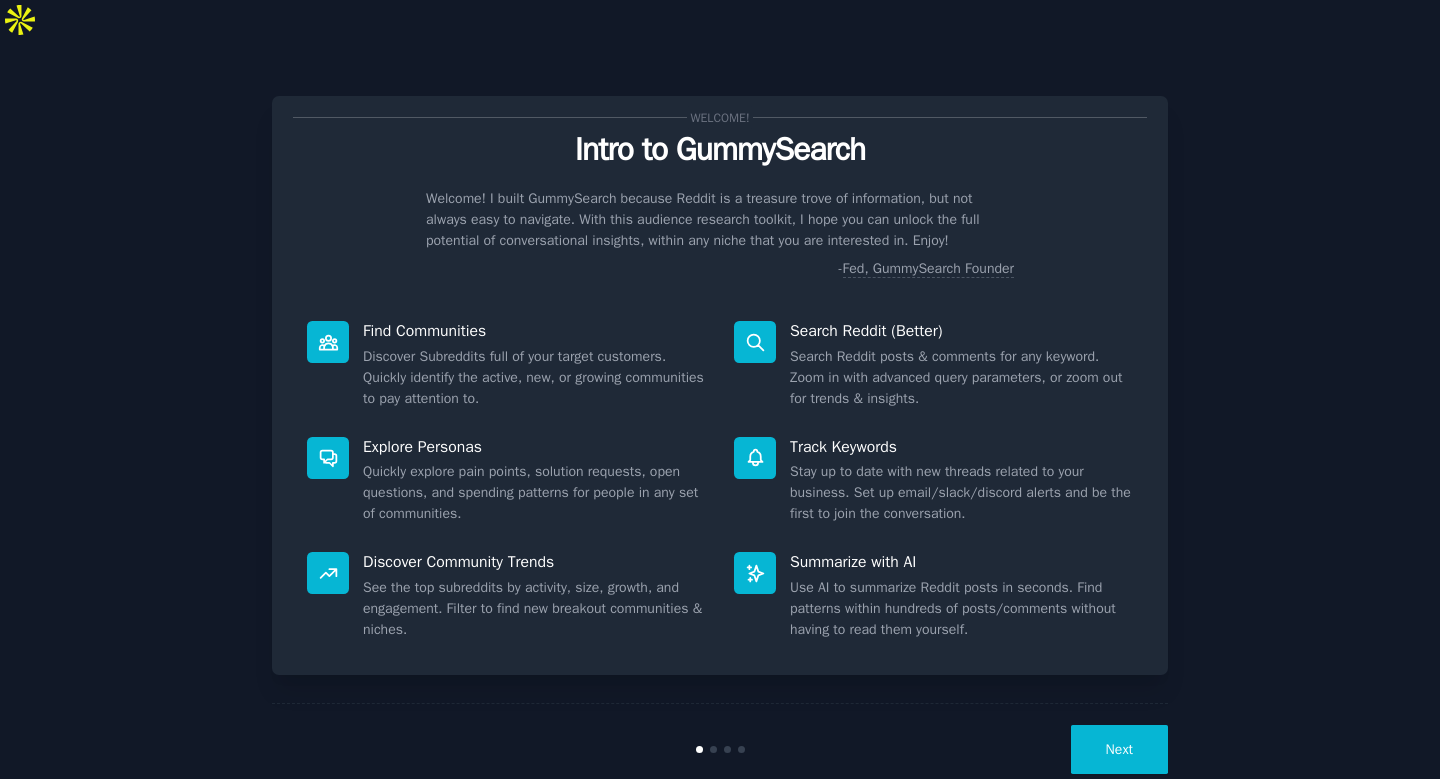 click on "Next" at bounding box center (1119, 749) 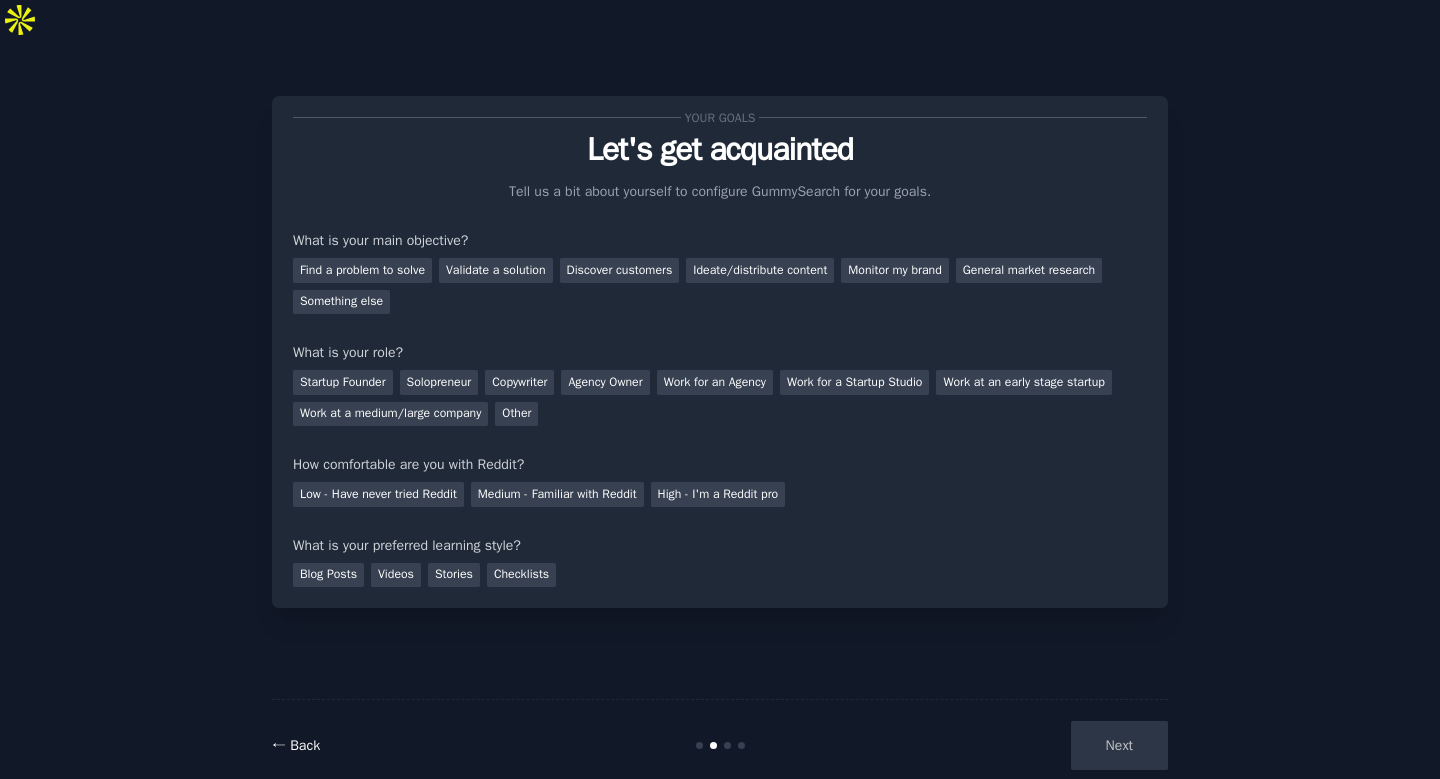 click on "← Back" at bounding box center (296, 745) 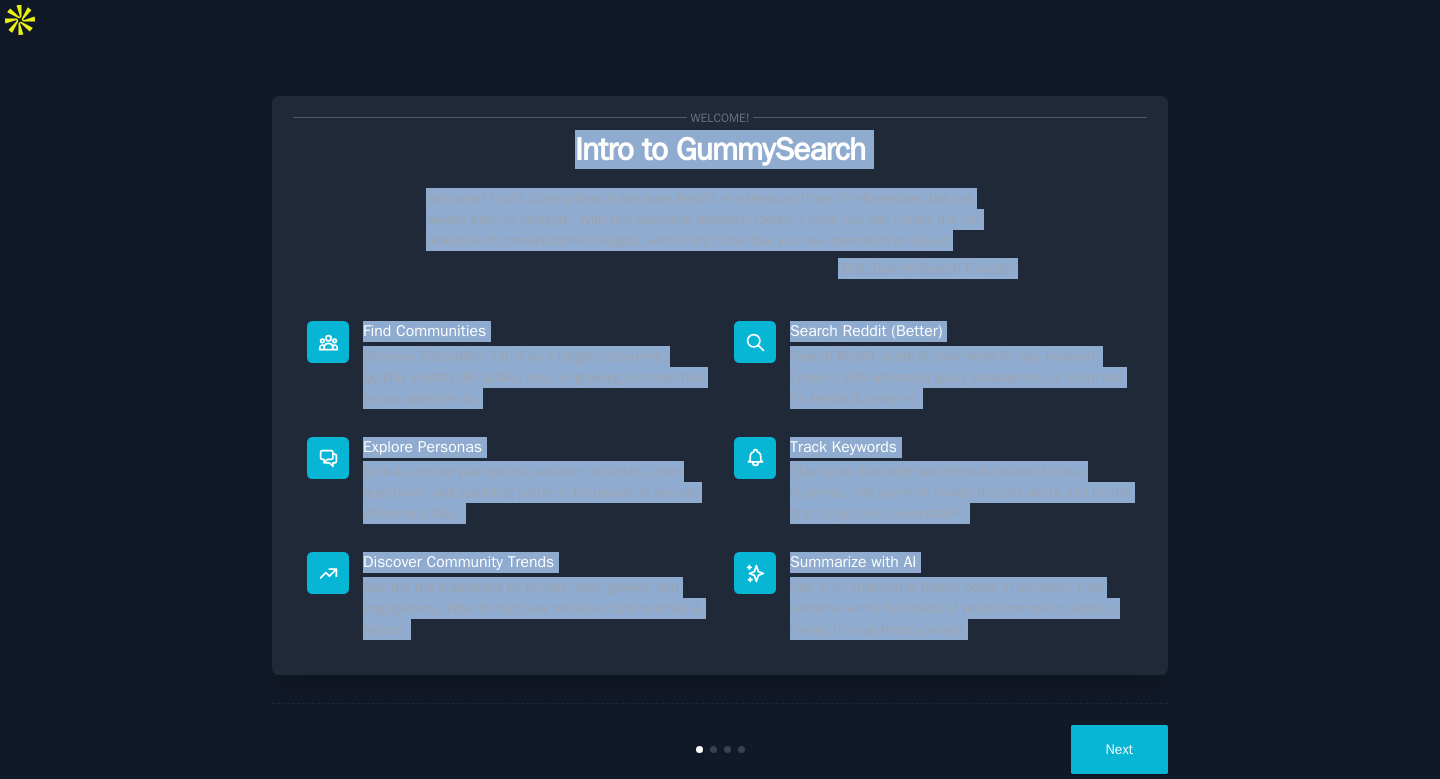 drag, startPoint x: 457, startPoint y: 101, endPoint x: 984, endPoint y: 612, distance: 734.064 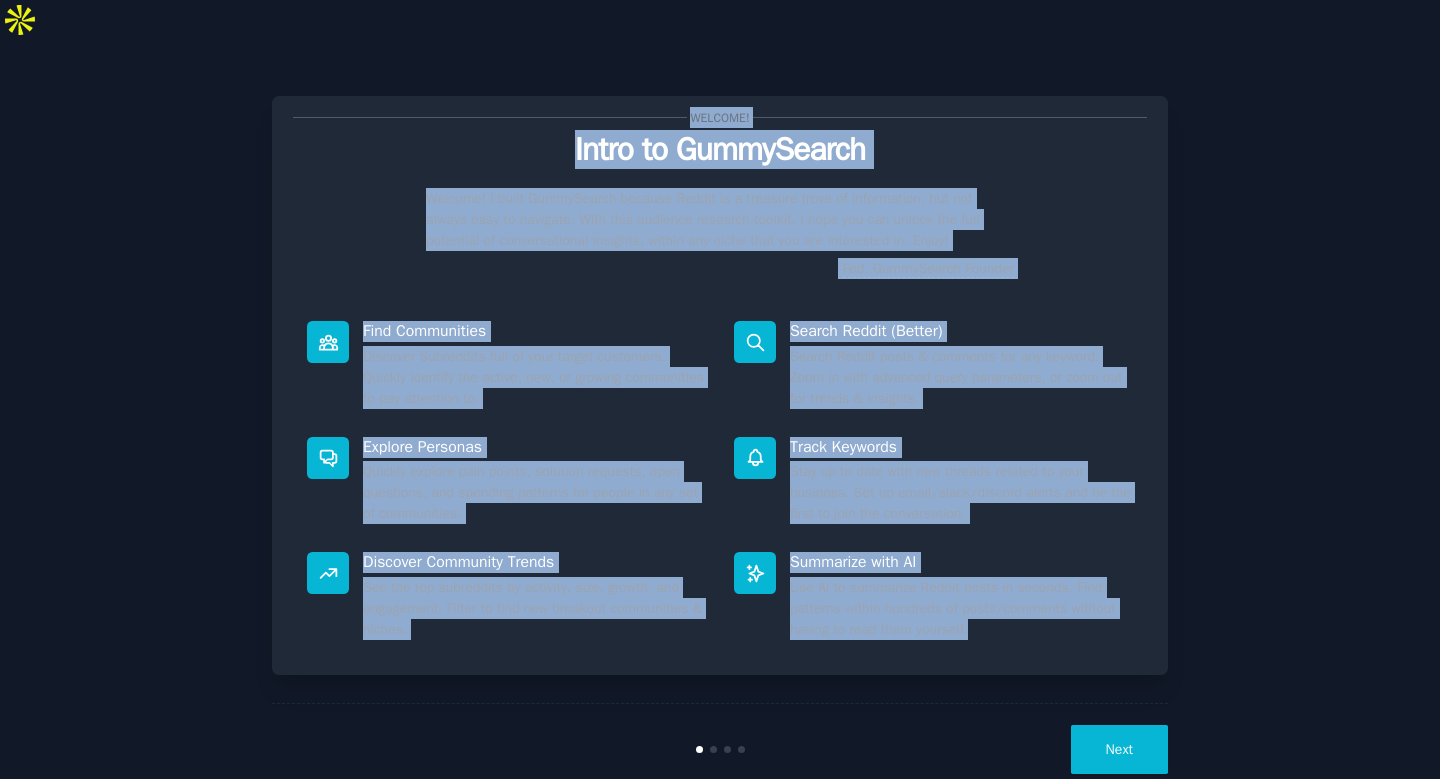 drag, startPoint x: 1072, startPoint y: 607, endPoint x: 554, endPoint y: 51, distance: 759.9079 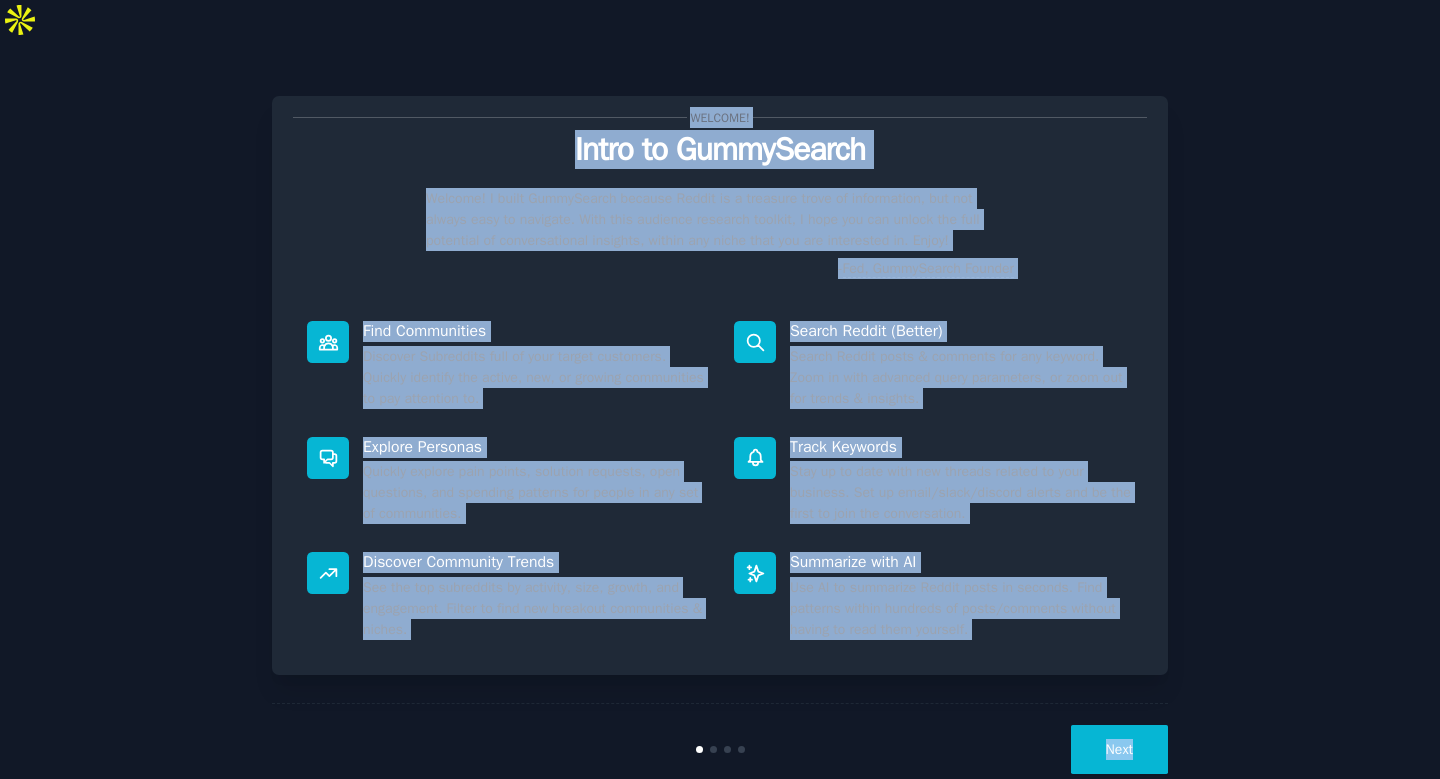 scroll, scrollTop: 3, scrollLeft: 0, axis: vertical 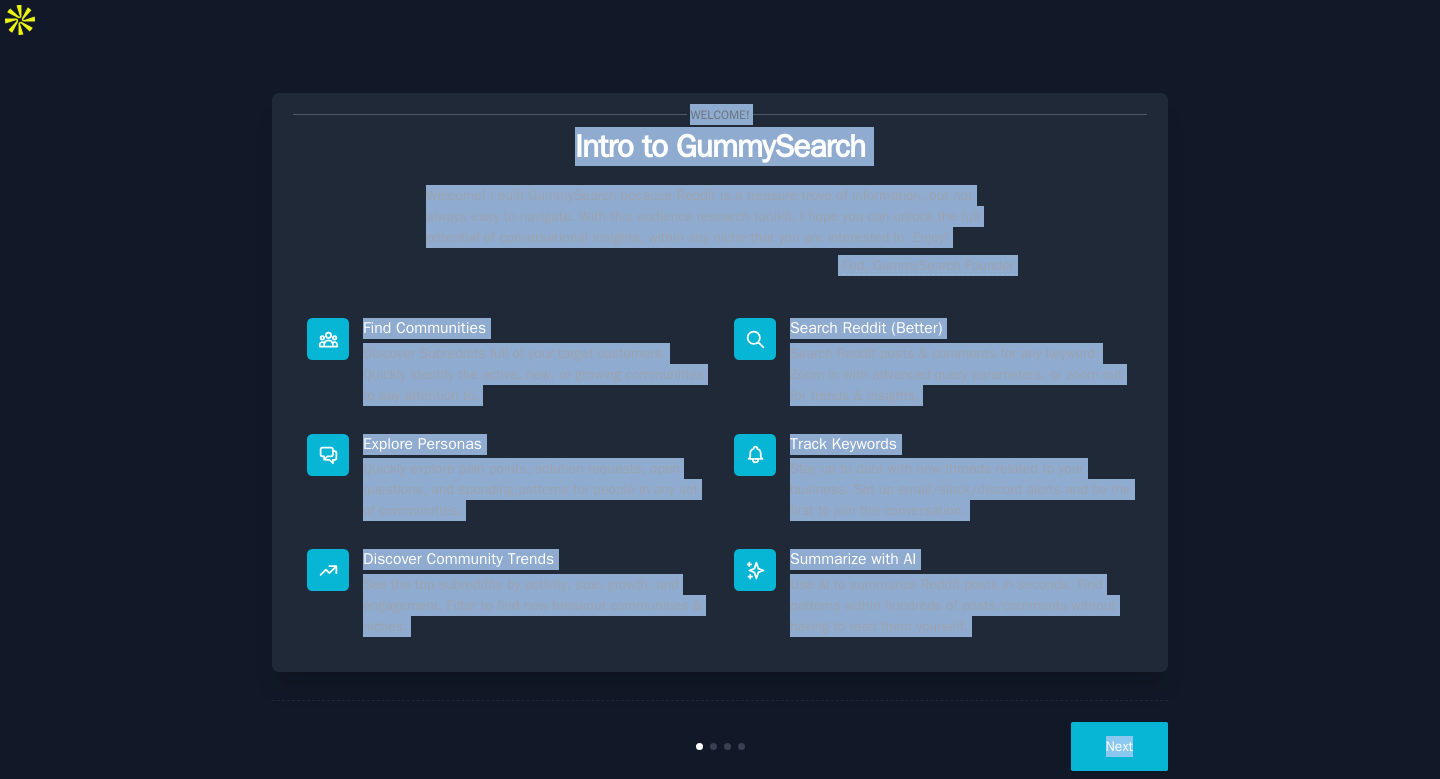 drag, startPoint x: 1112, startPoint y: 30, endPoint x: 1212, endPoint y: 727, distance: 704.1371 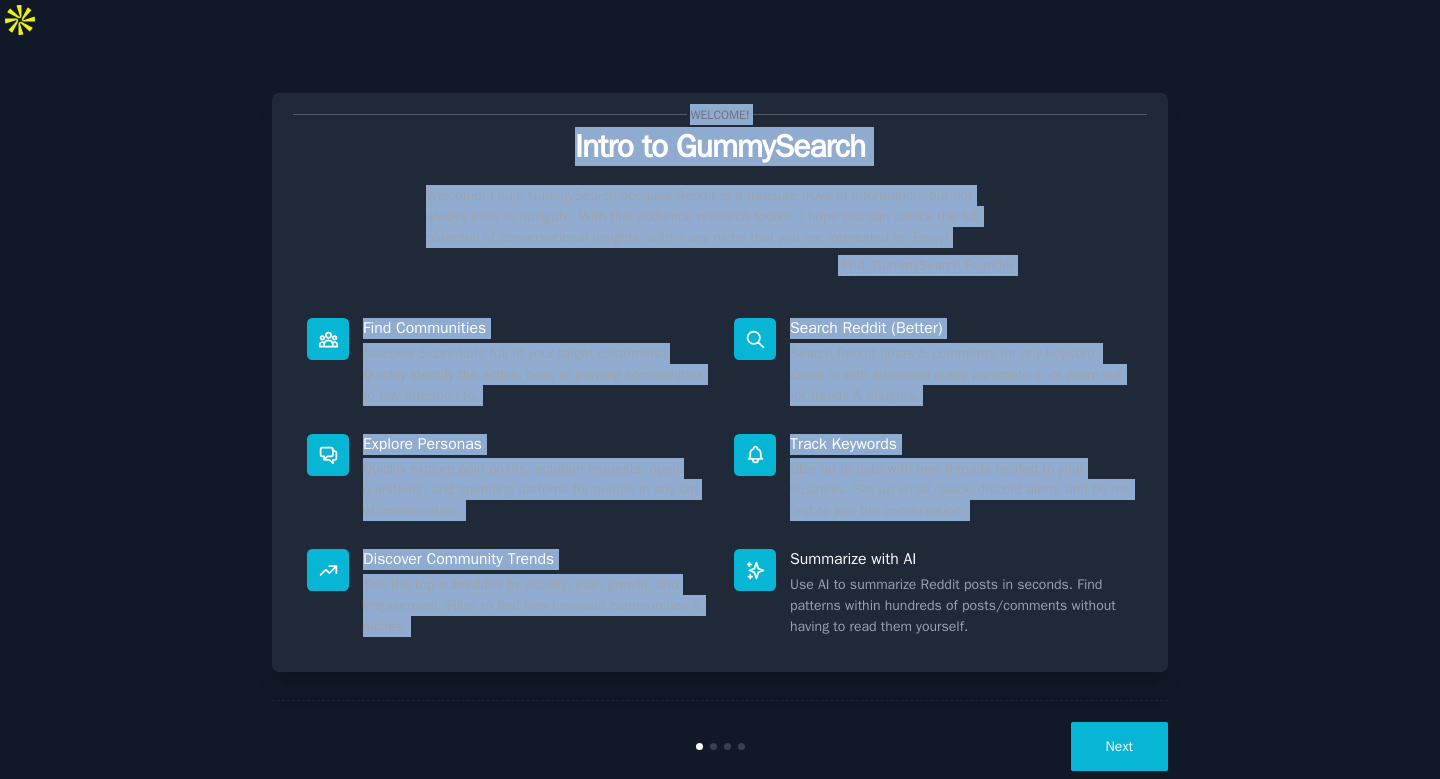 drag, startPoint x: 840, startPoint y: 43, endPoint x: 962, endPoint y: 481, distance: 454.67352 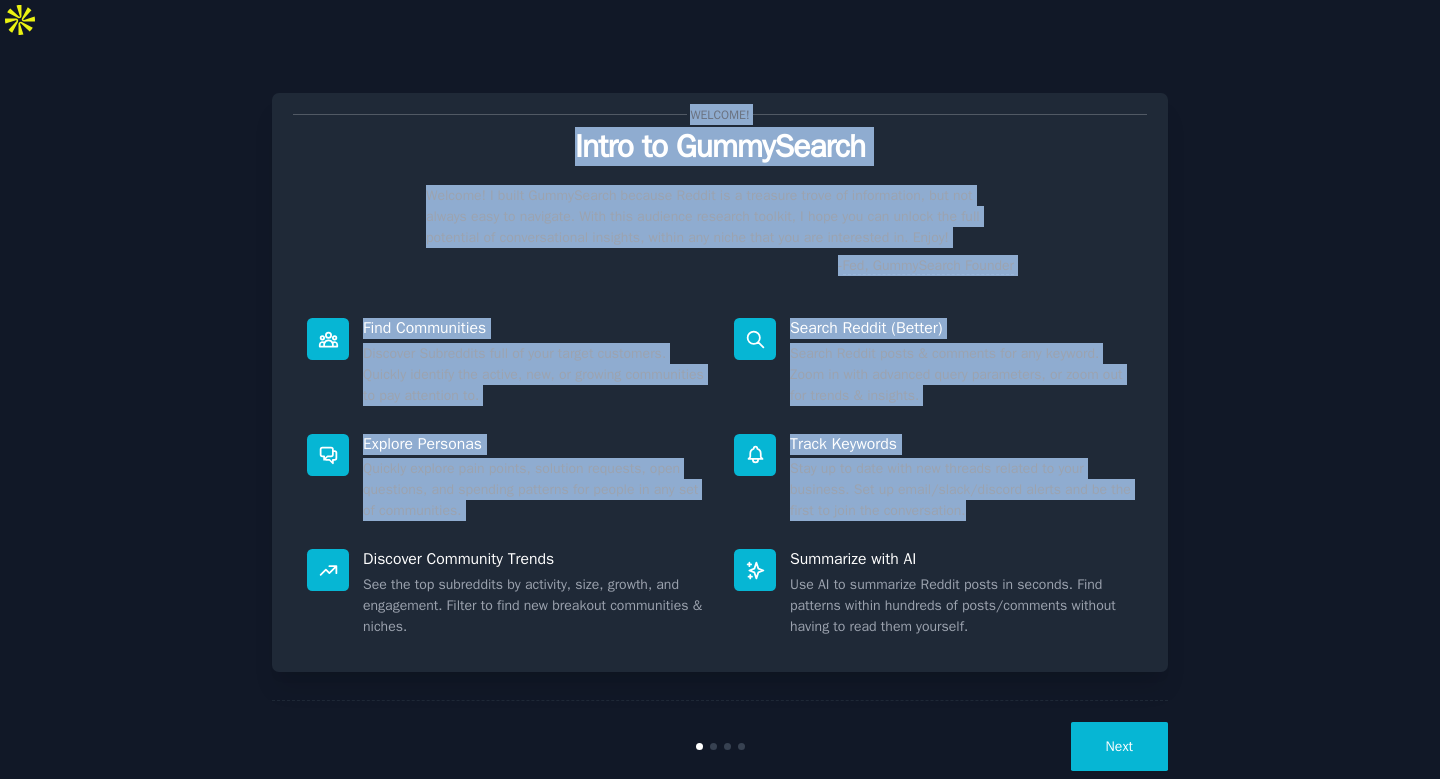 click on "Track Keywords Stay up to date with new threads related to your business. Set up email/slack/discord alerts and be the first to join the conversation." at bounding box center (933, 478) 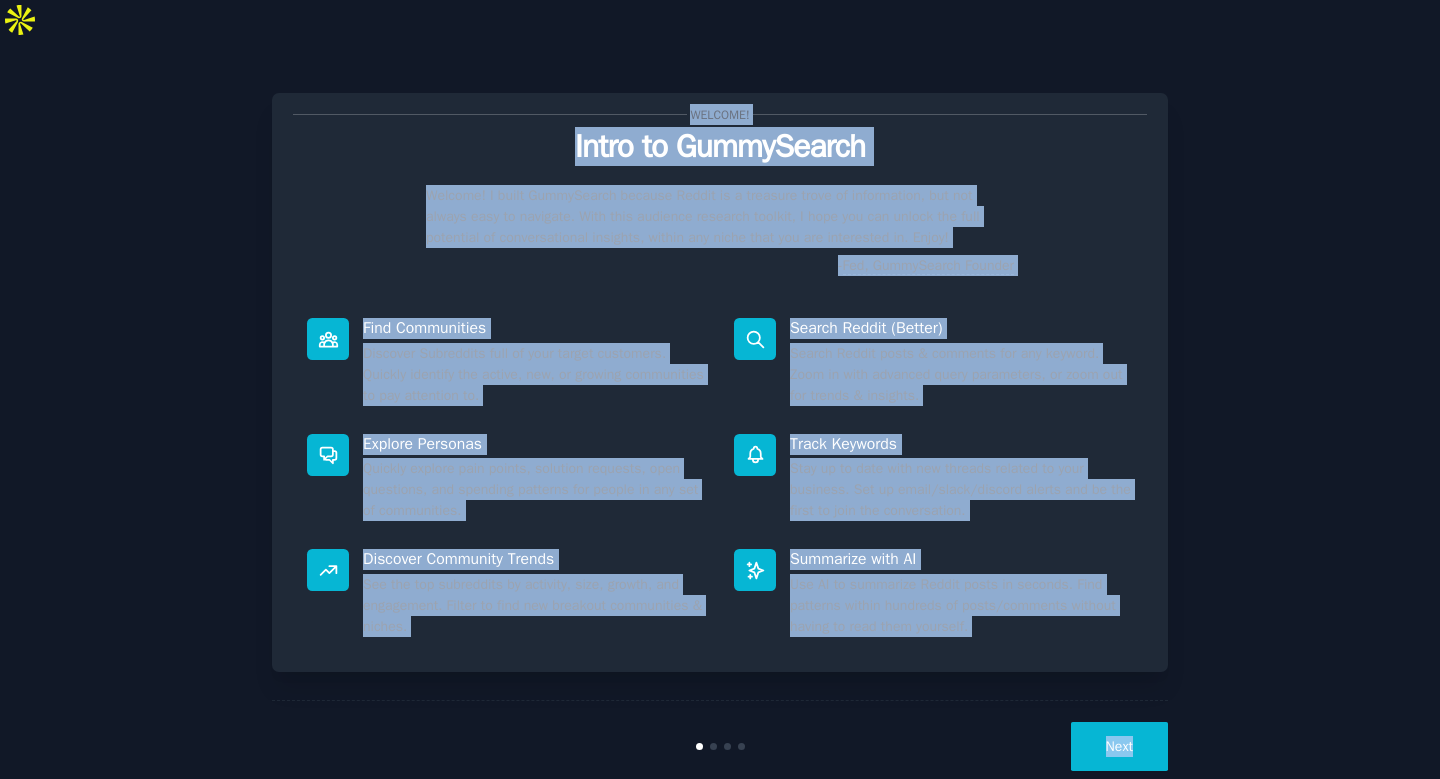drag, startPoint x: 1286, startPoint y: 722, endPoint x: 378, endPoint y: 36, distance: 1138.0071 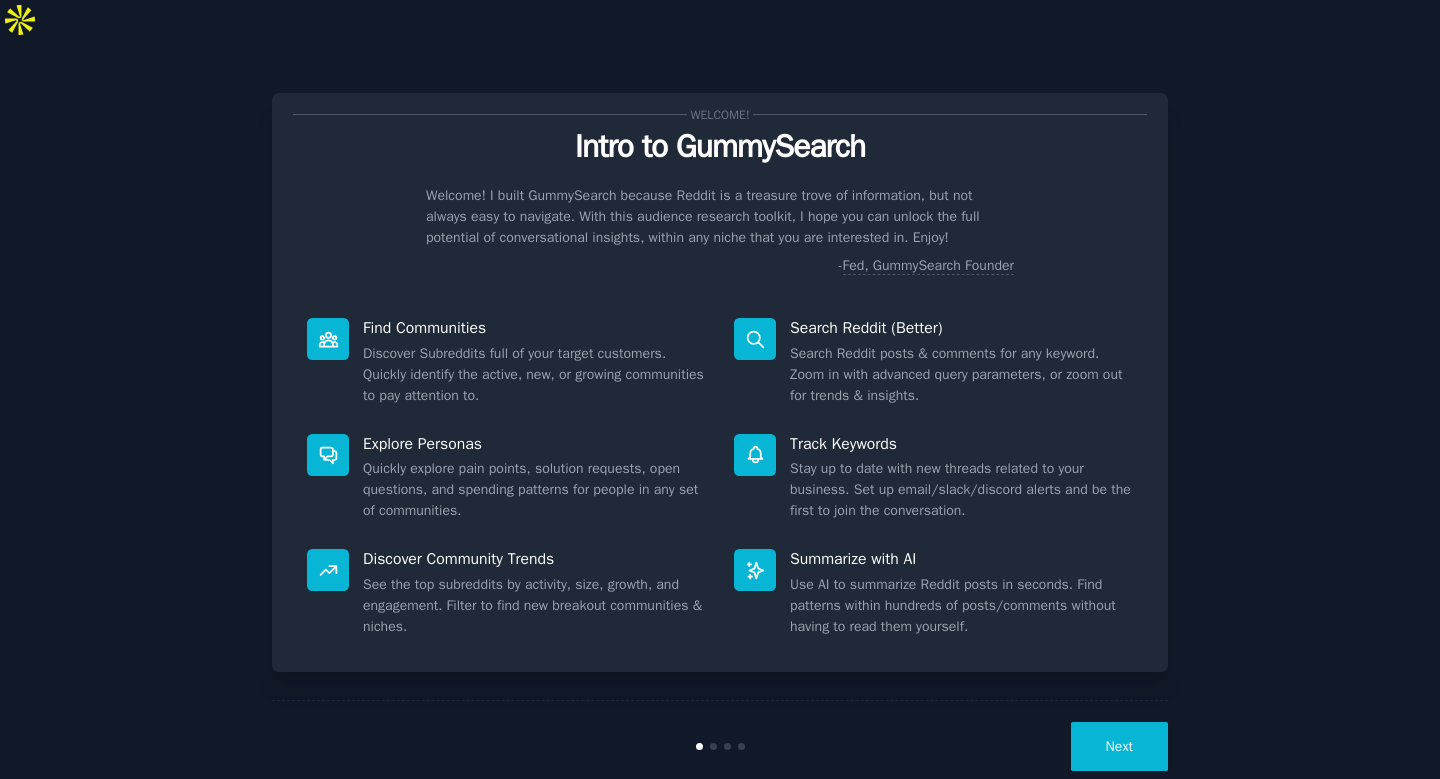 click on "Summarize with AI Use AI to summarize Reddit posts in seconds. Find patterns within hundreds of posts/comments without having to read them yourself." at bounding box center [933, 593] 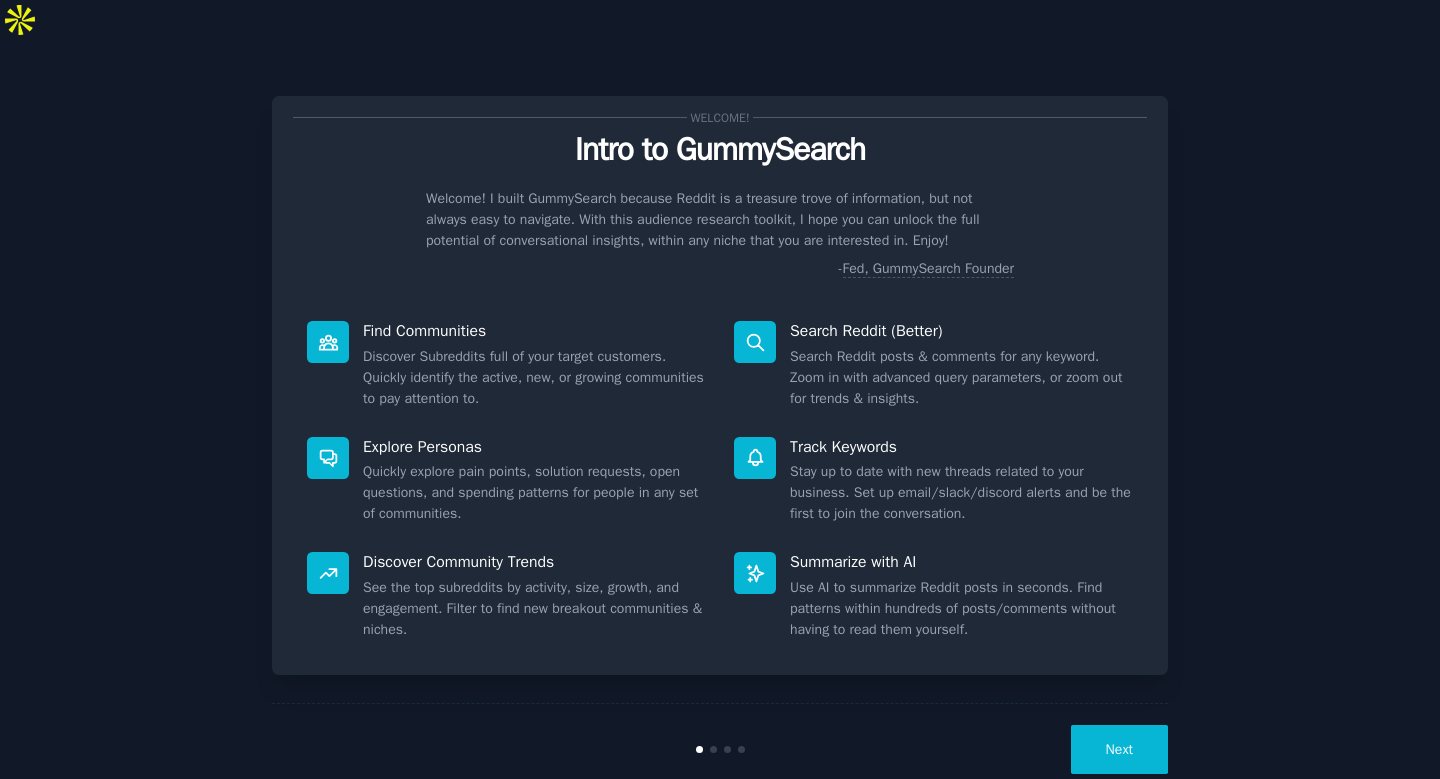 scroll, scrollTop: 3, scrollLeft: 0, axis: vertical 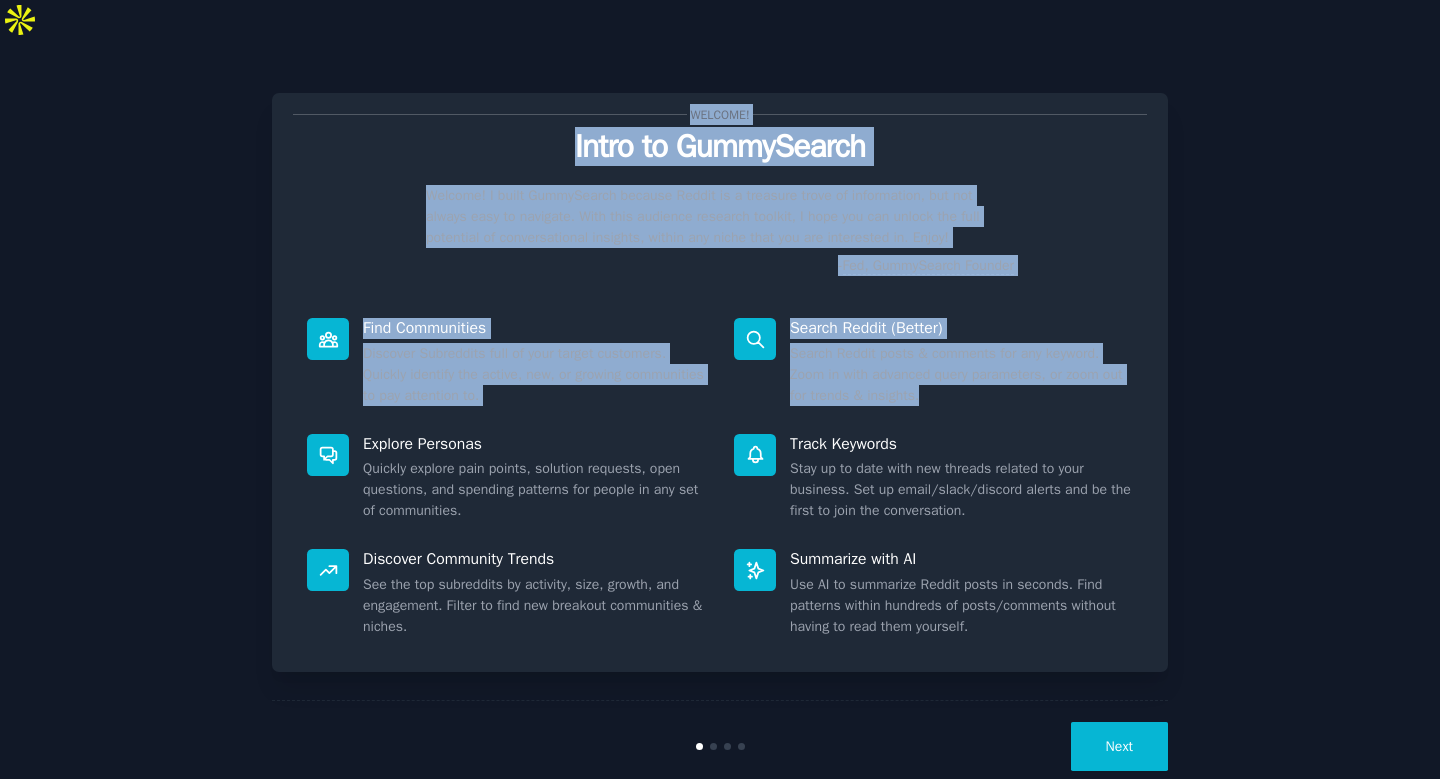drag, startPoint x: 1001, startPoint y: 375, endPoint x: 794, endPoint y: 62, distance: 375.25723 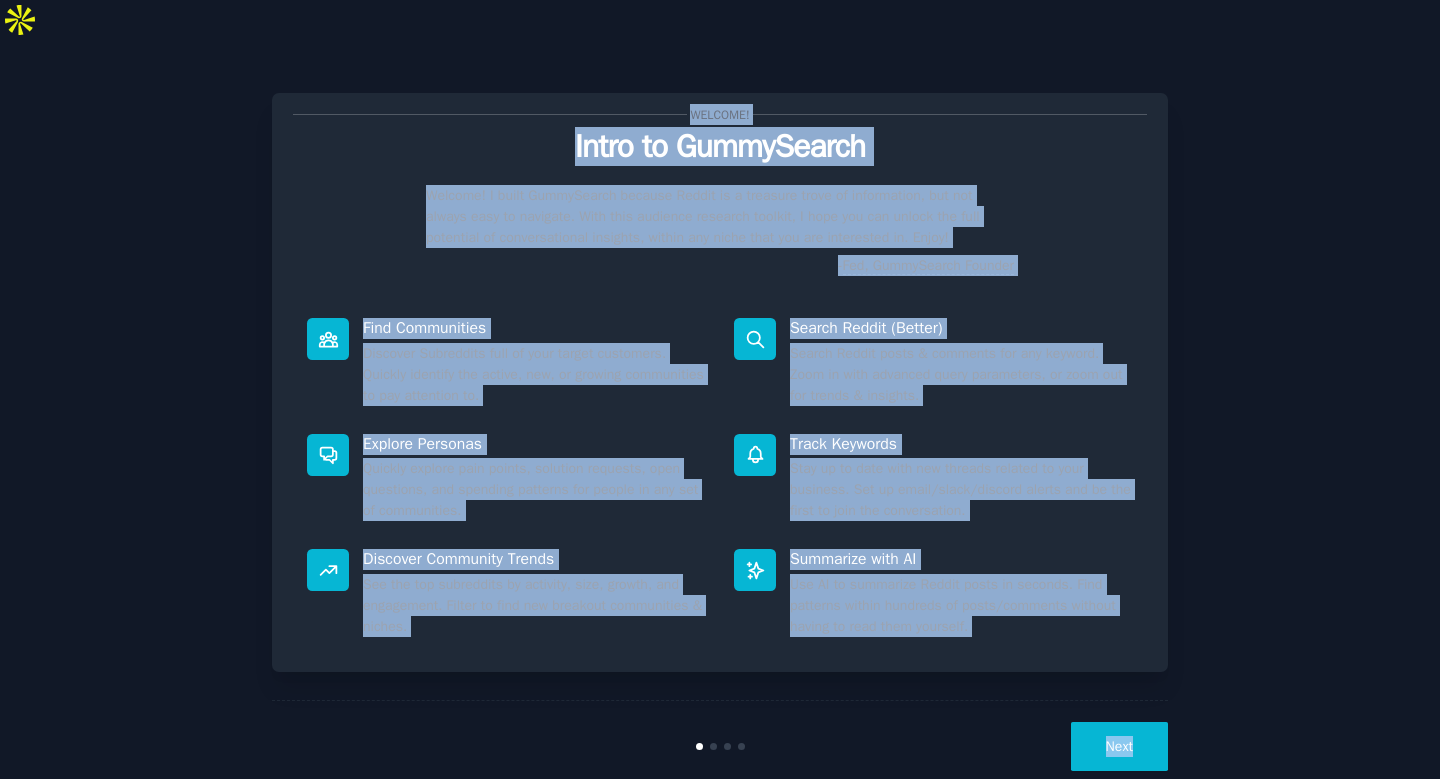 drag, startPoint x: 770, startPoint y: 58, endPoint x: 1119, endPoint y: 737, distance: 763.4409 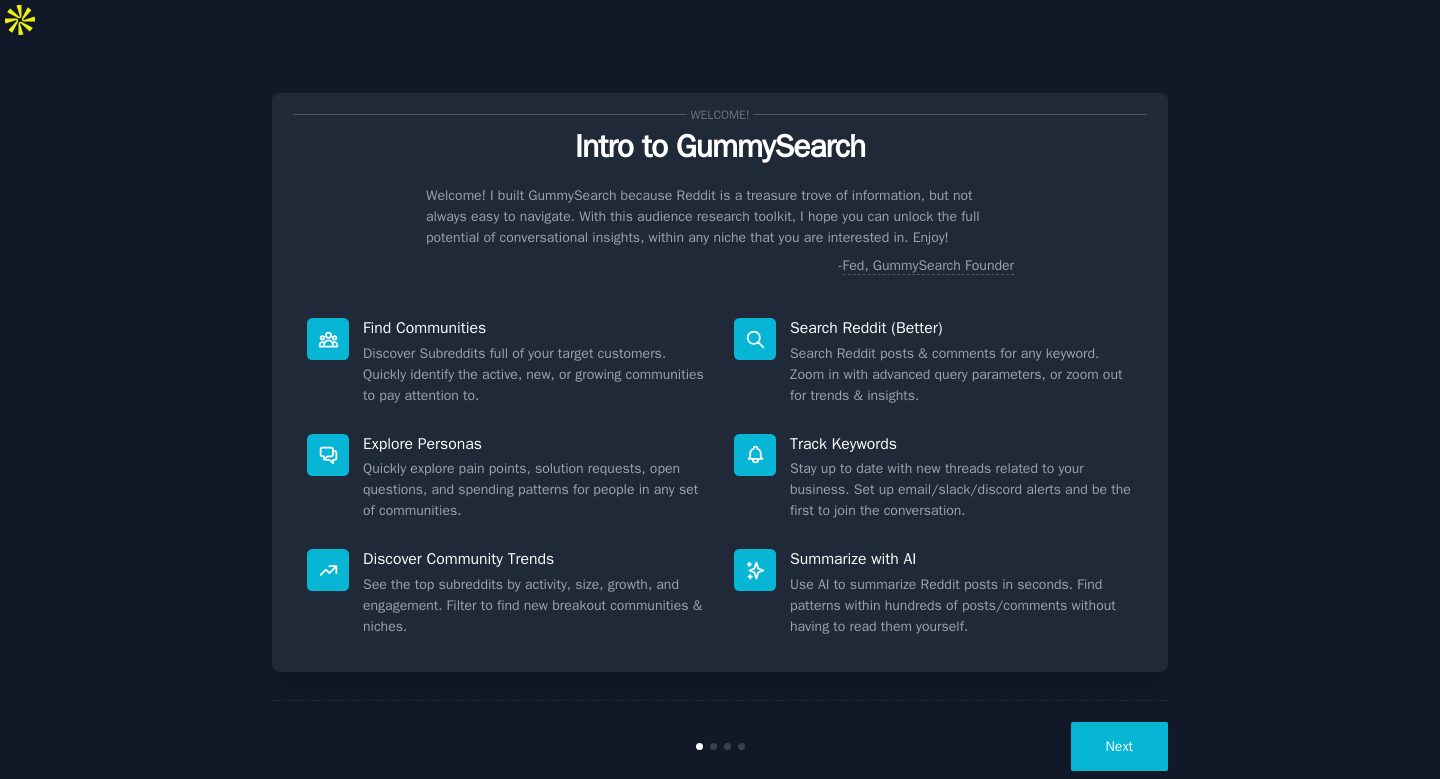 click on "Next" at bounding box center [1119, 746] 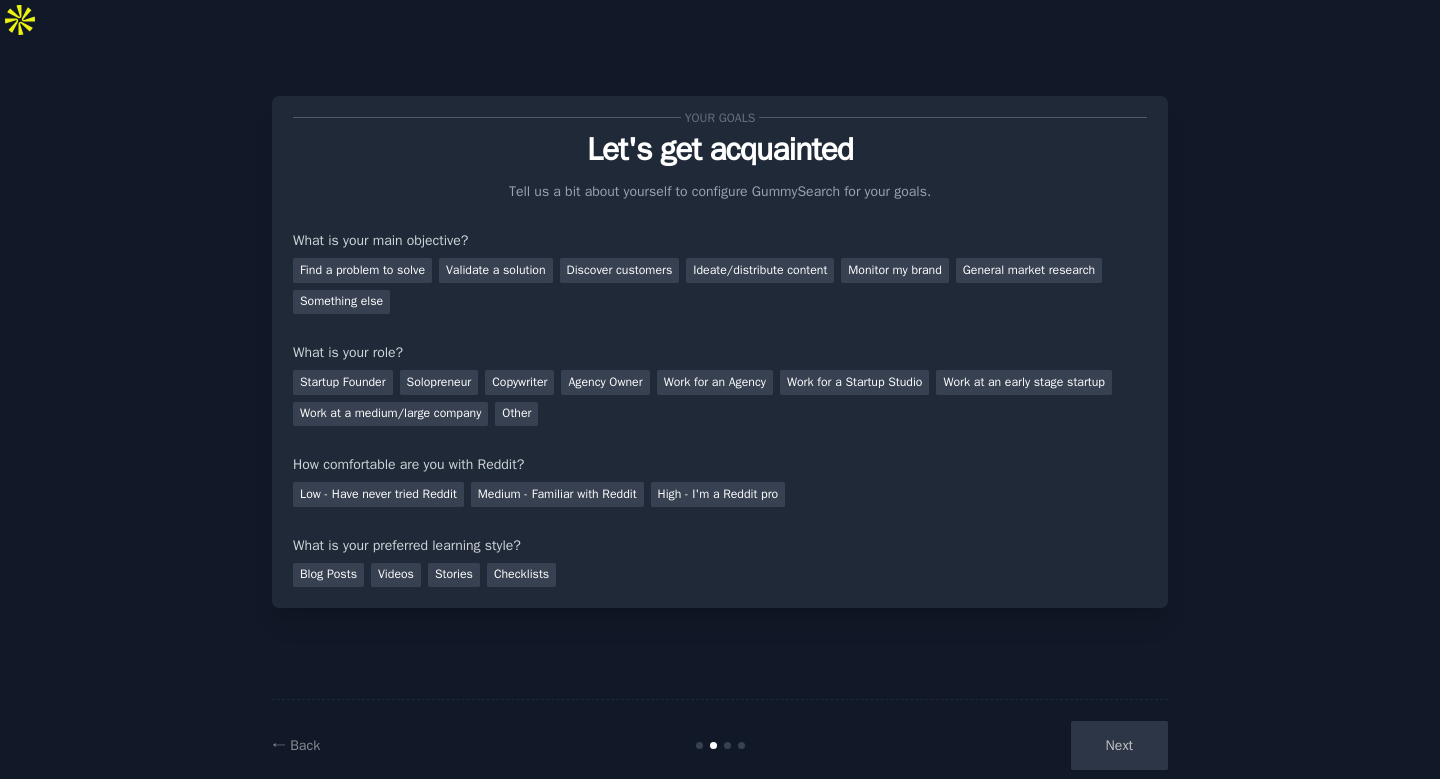 scroll, scrollTop: 0, scrollLeft: 0, axis: both 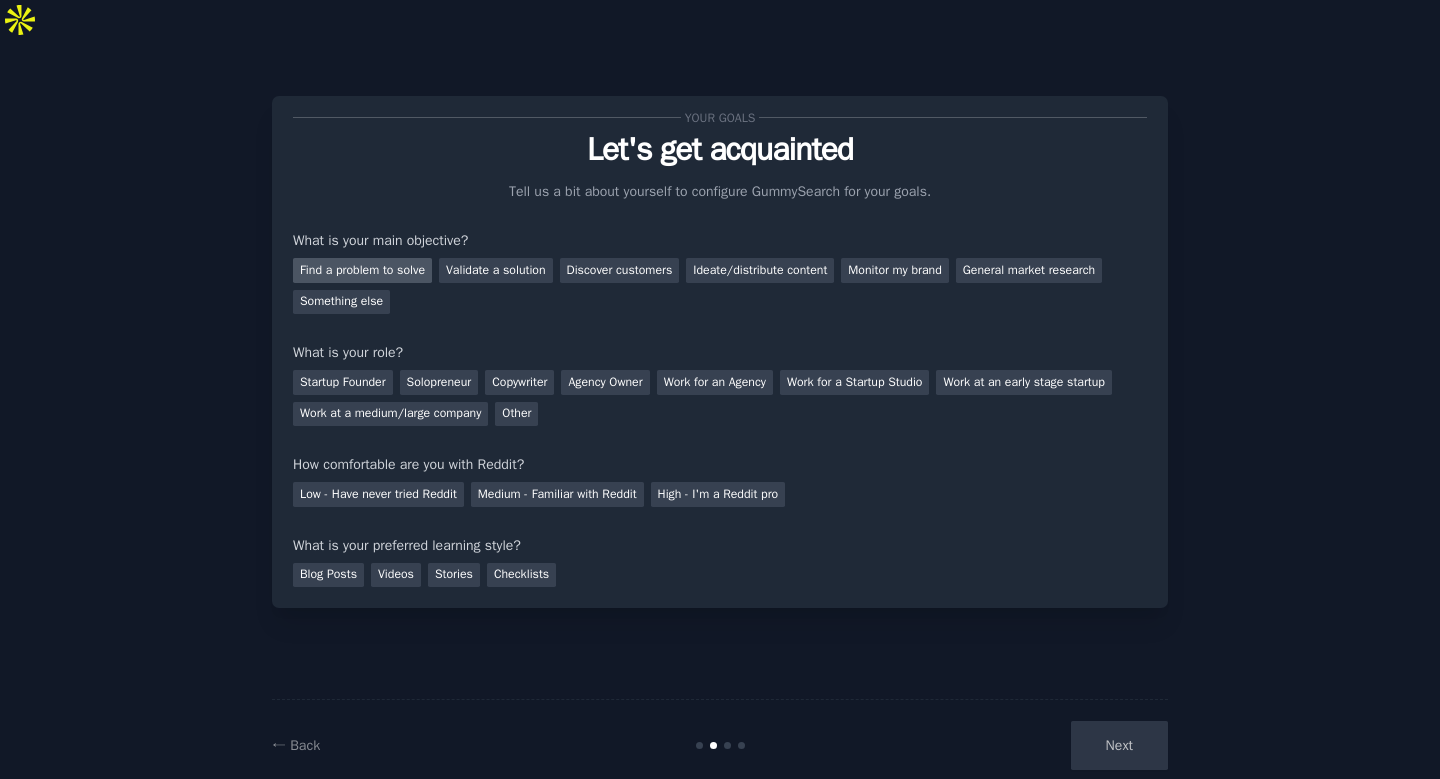 click on "Find a problem to solve" at bounding box center (362, 270) 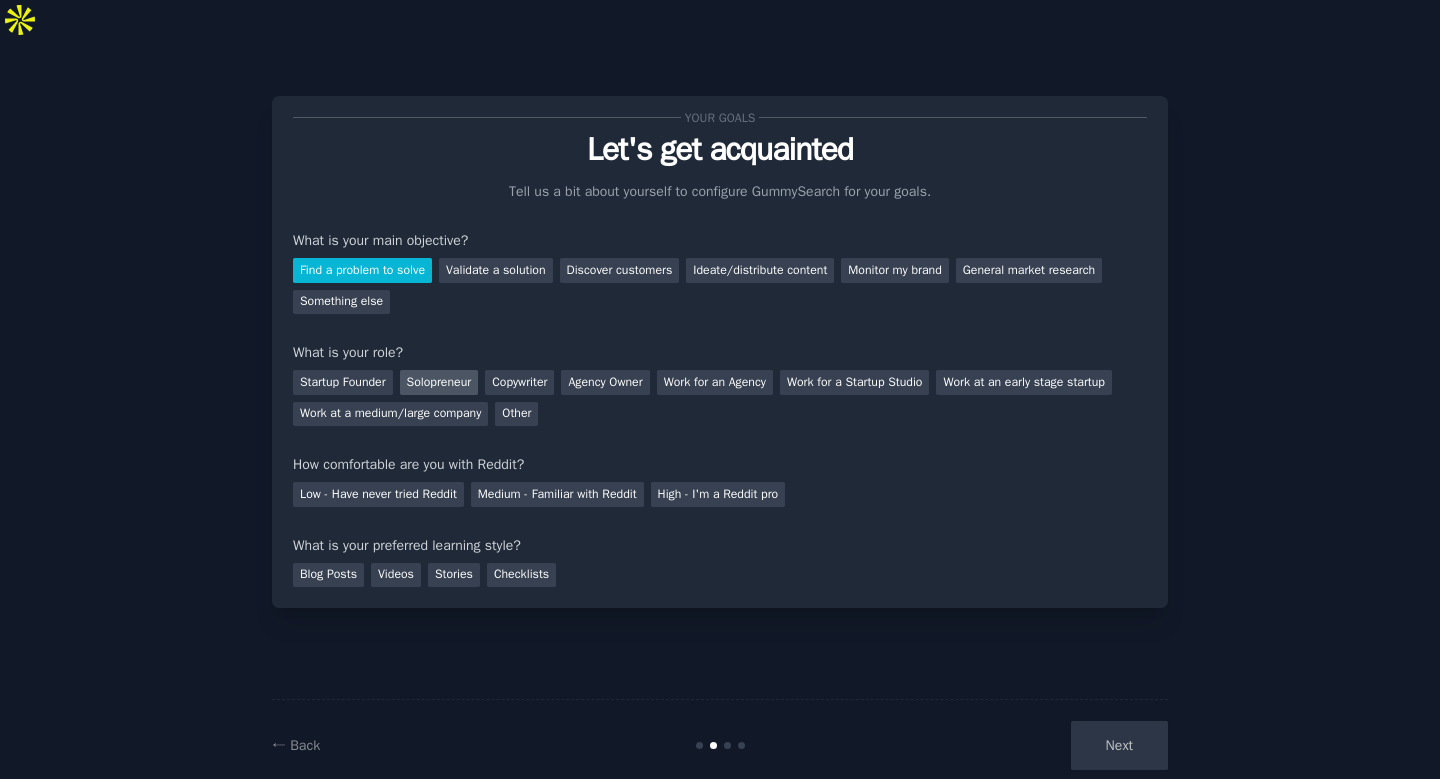 click on "Solopreneur" at bounding box center (439, 382) 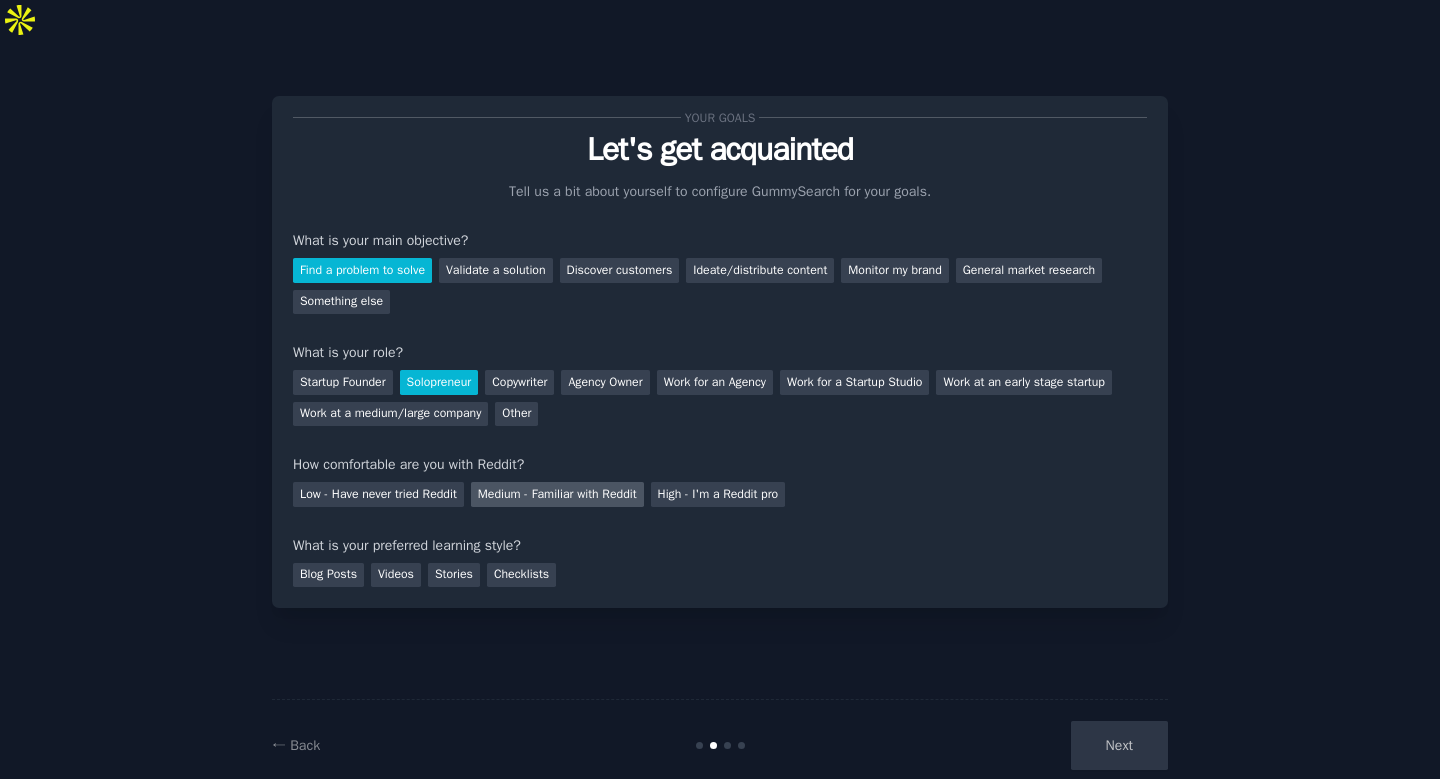 click on "Medium - Familiar with Reddit" at bounding box center (557, 494) 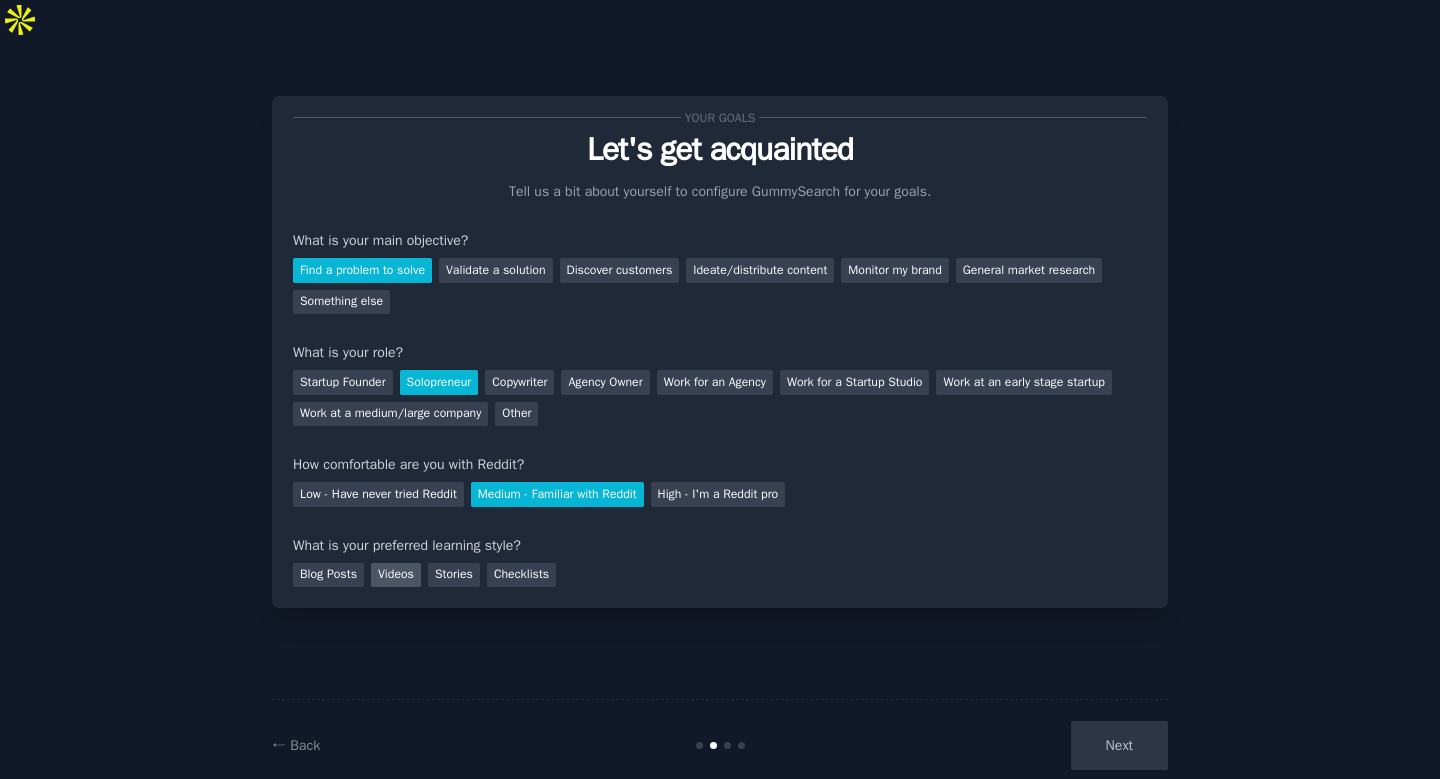 click on "Videos" at bounding box center (396, 575) 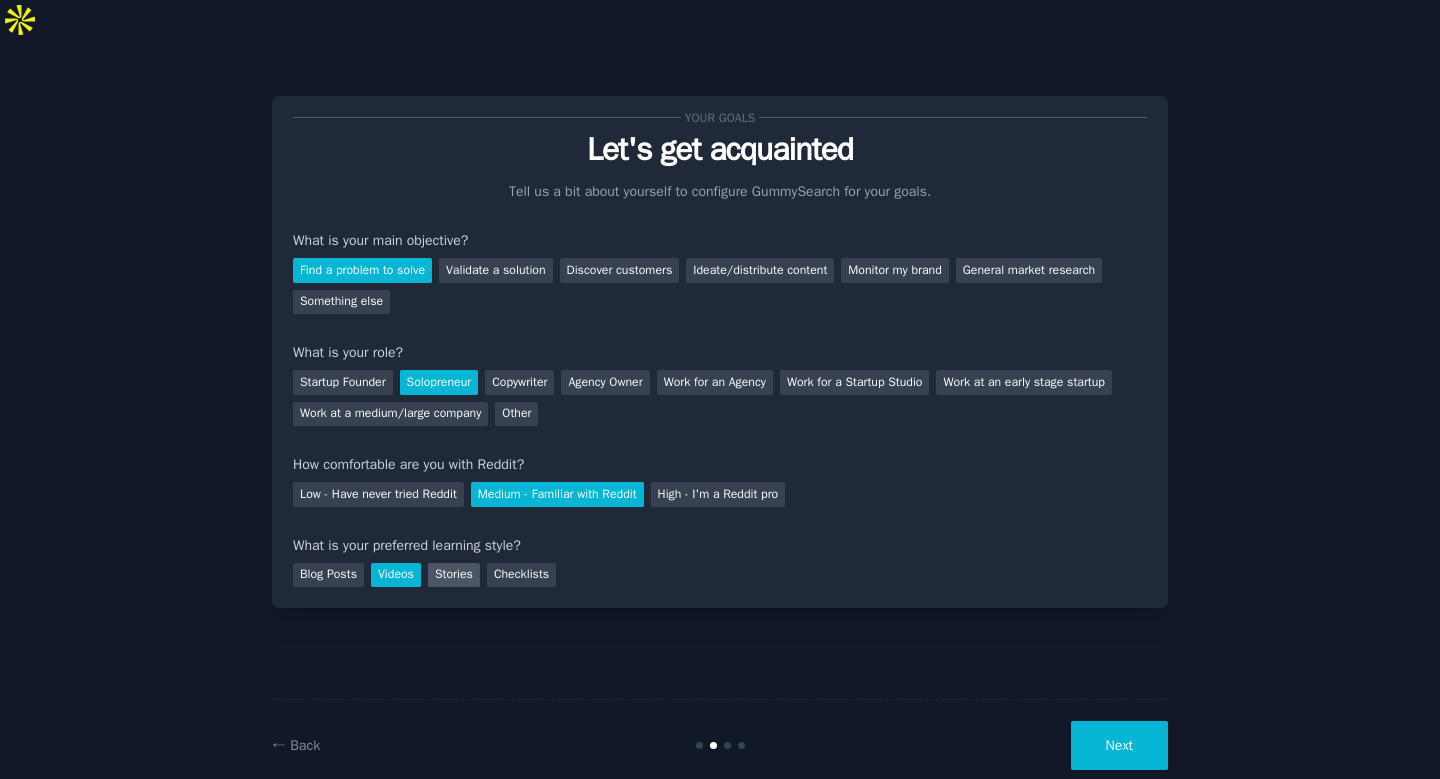 click on "Stories" at bounding box center [454, 575] 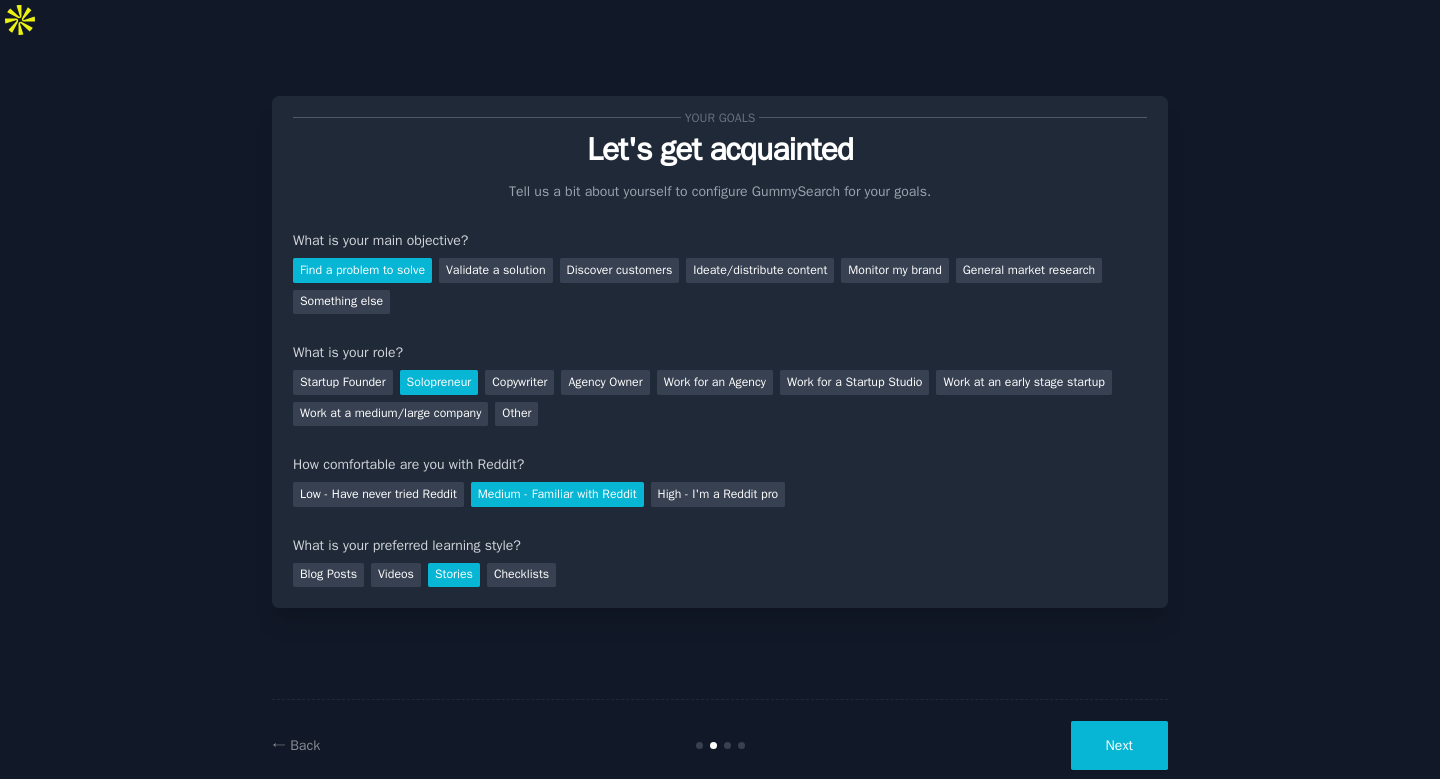 click on "Next" at bounding box center [1119, 745] 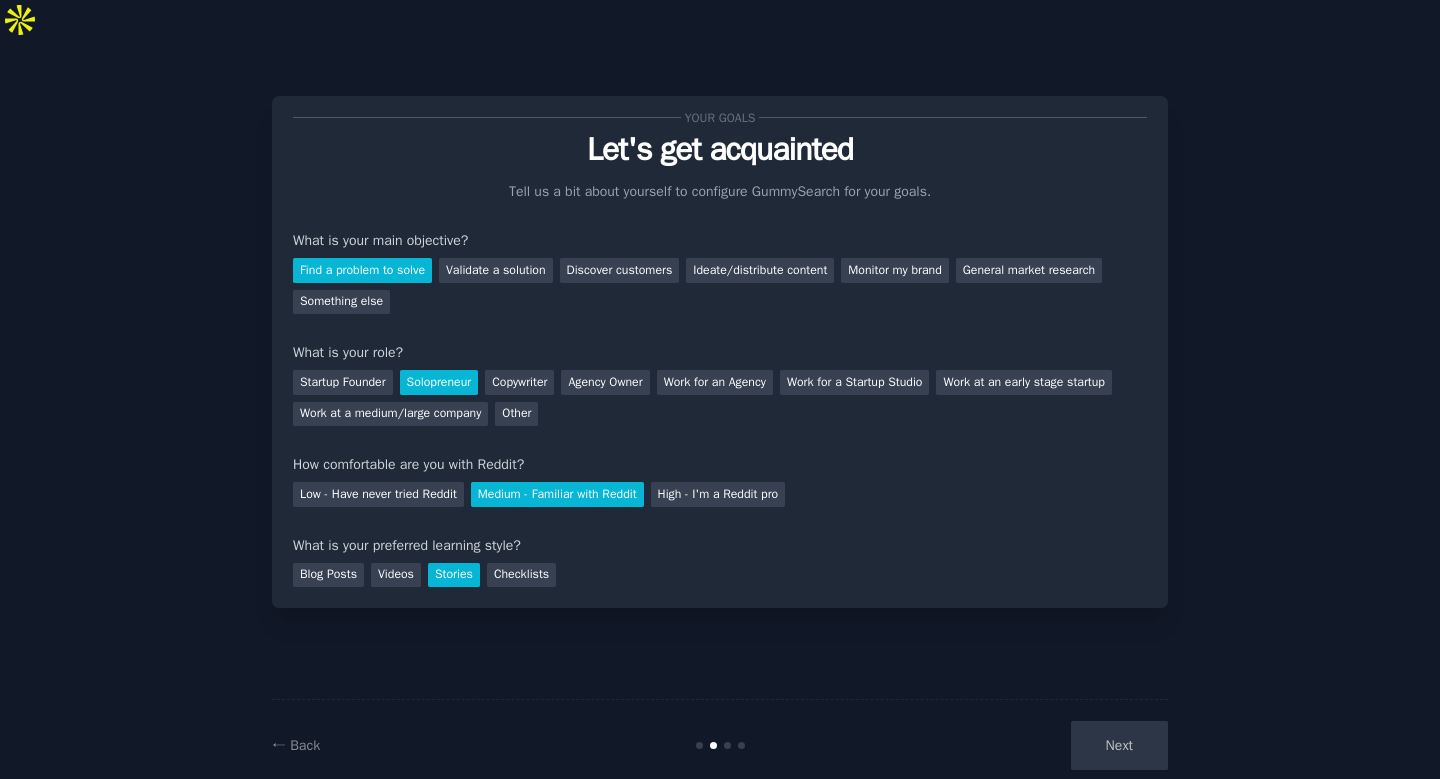 click on "Blog Posts Videos Stories Checklists" at bounding box center [720, 572] 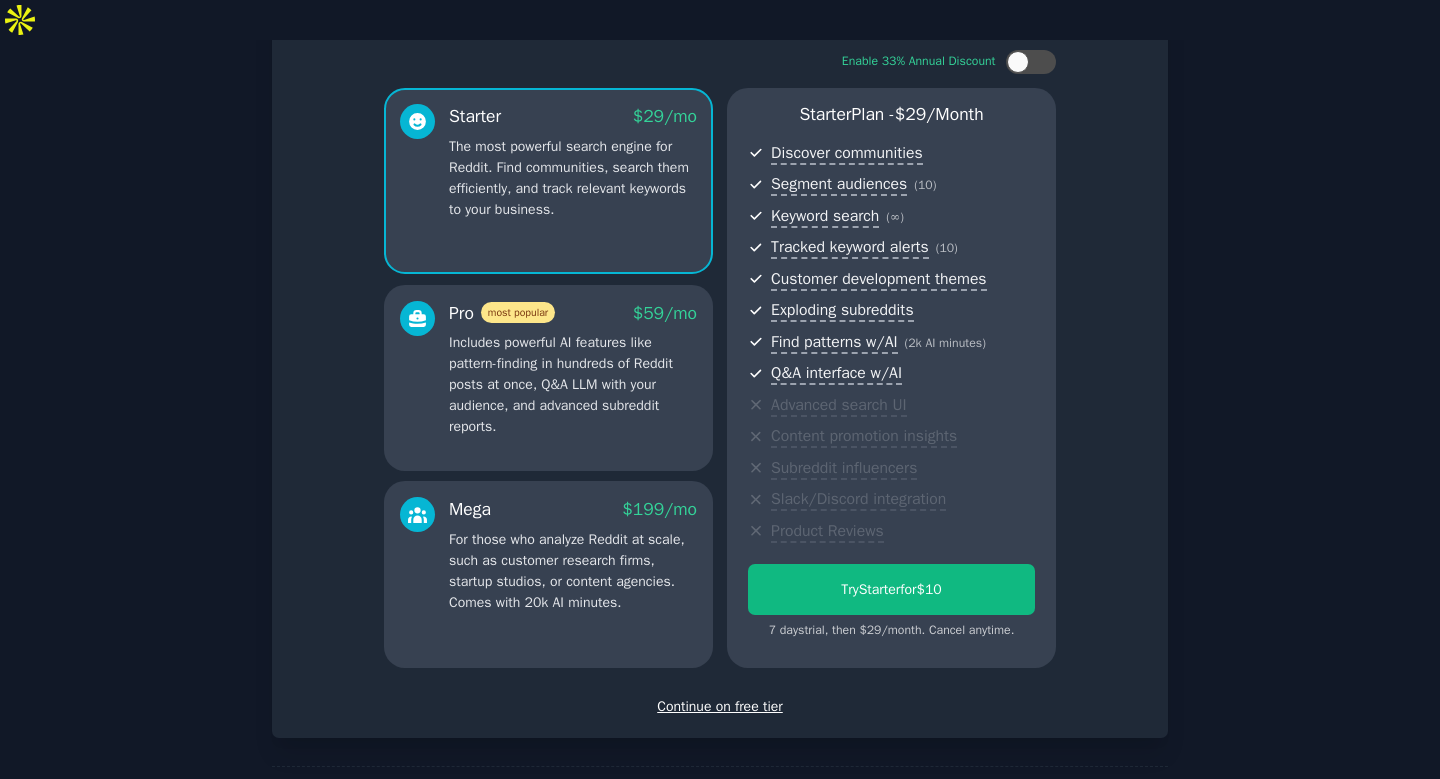 scroll, scrollTop: 169, scrollLeft: 0, axis: vertical 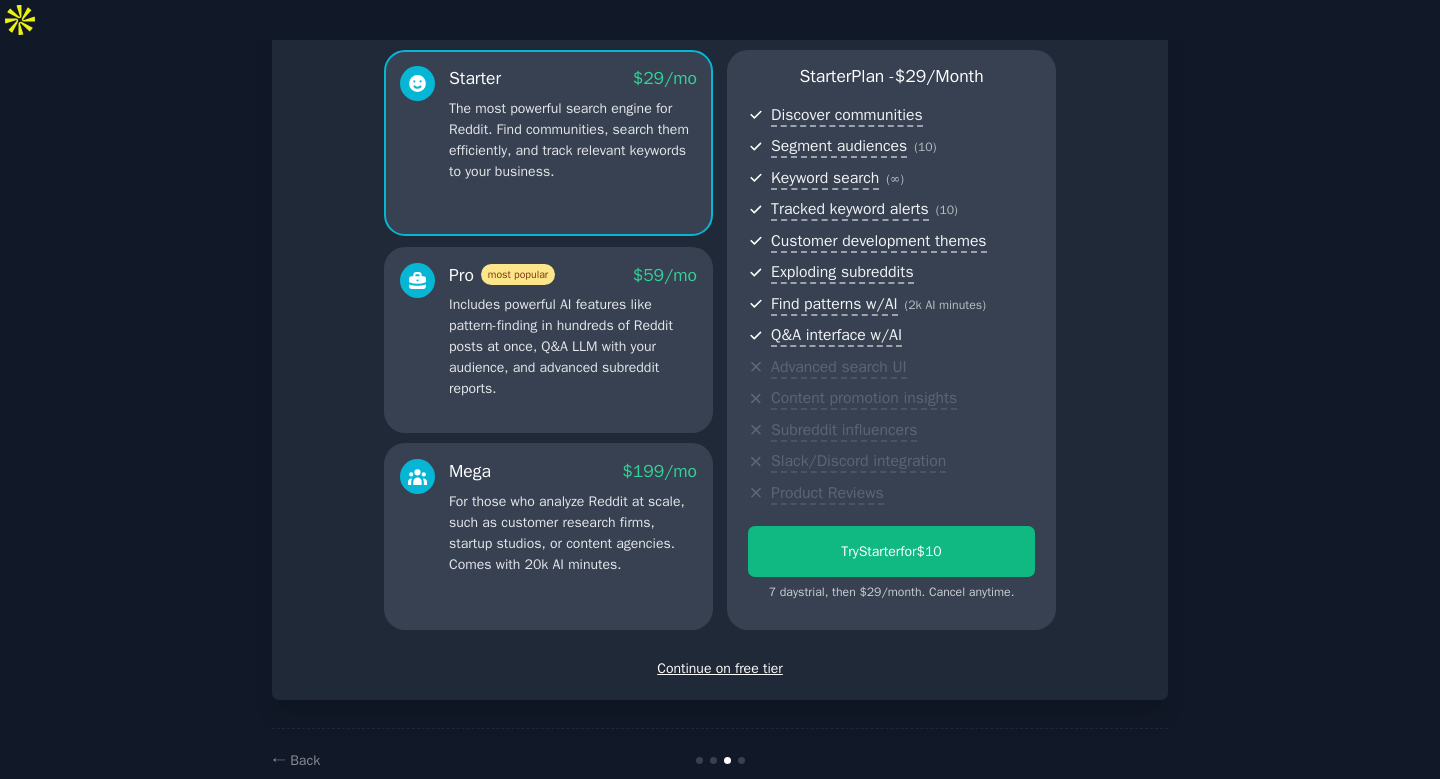 click on "Continue on free tier" at bounding box center (720, 668) 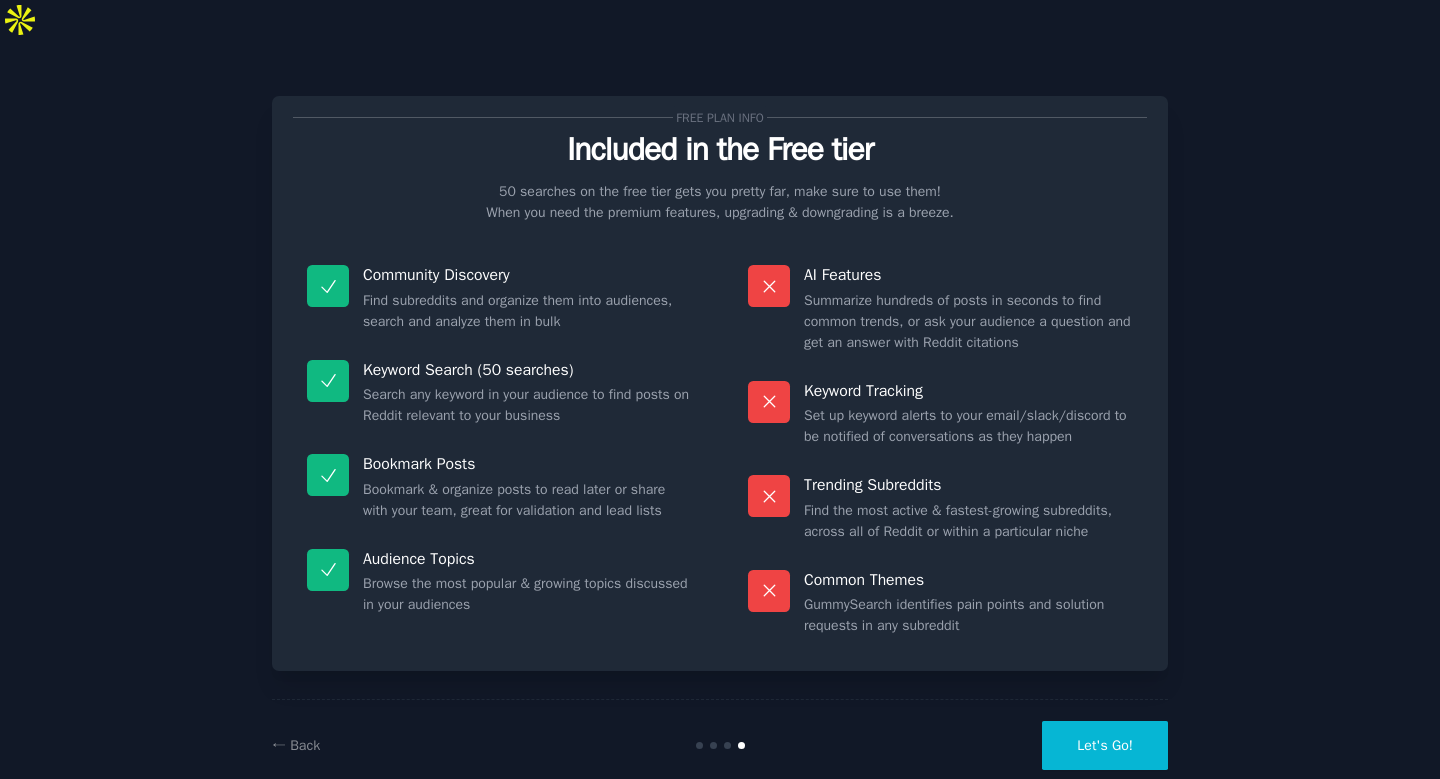 click on "Let's Go!" at bounding box center (1105, 745) 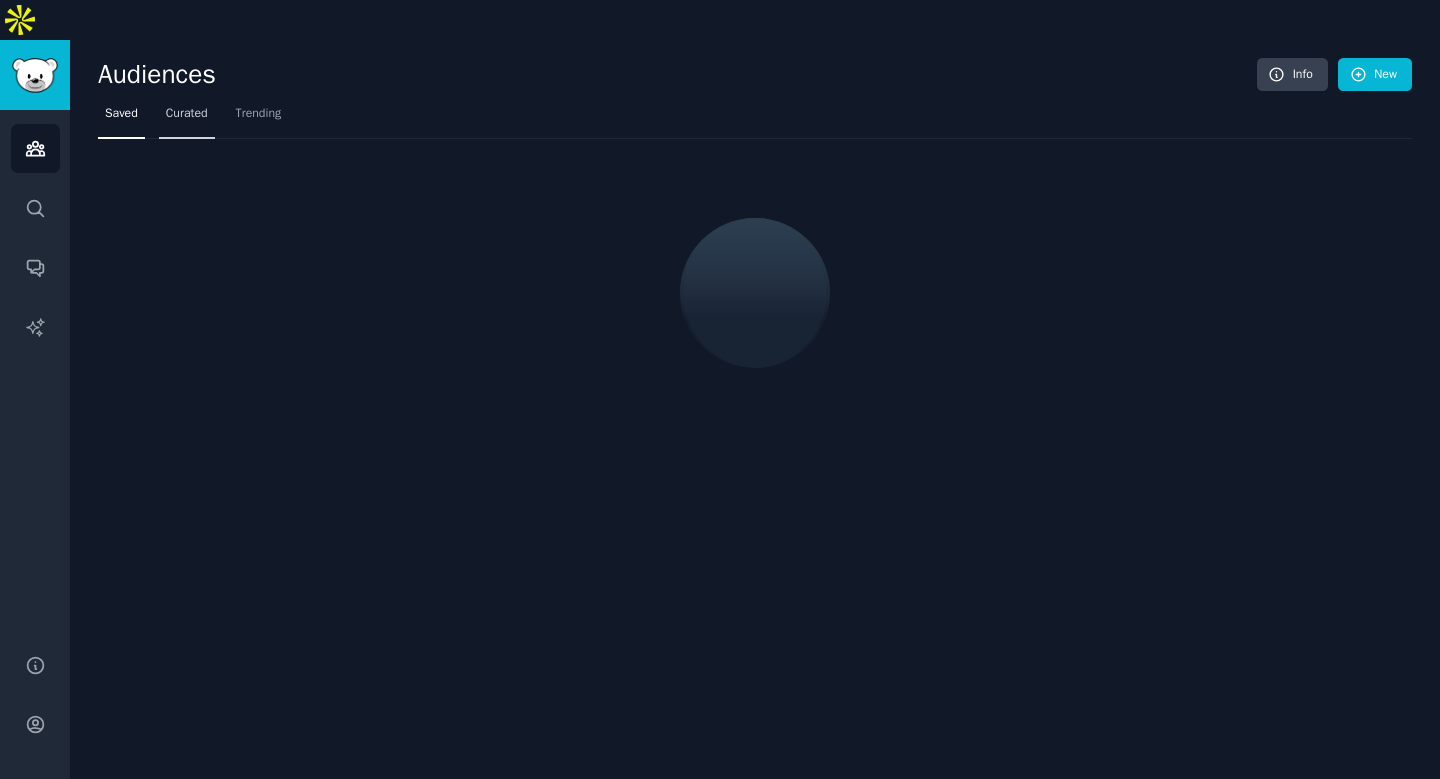 click on "Curated" at bounding box center [187, 118] 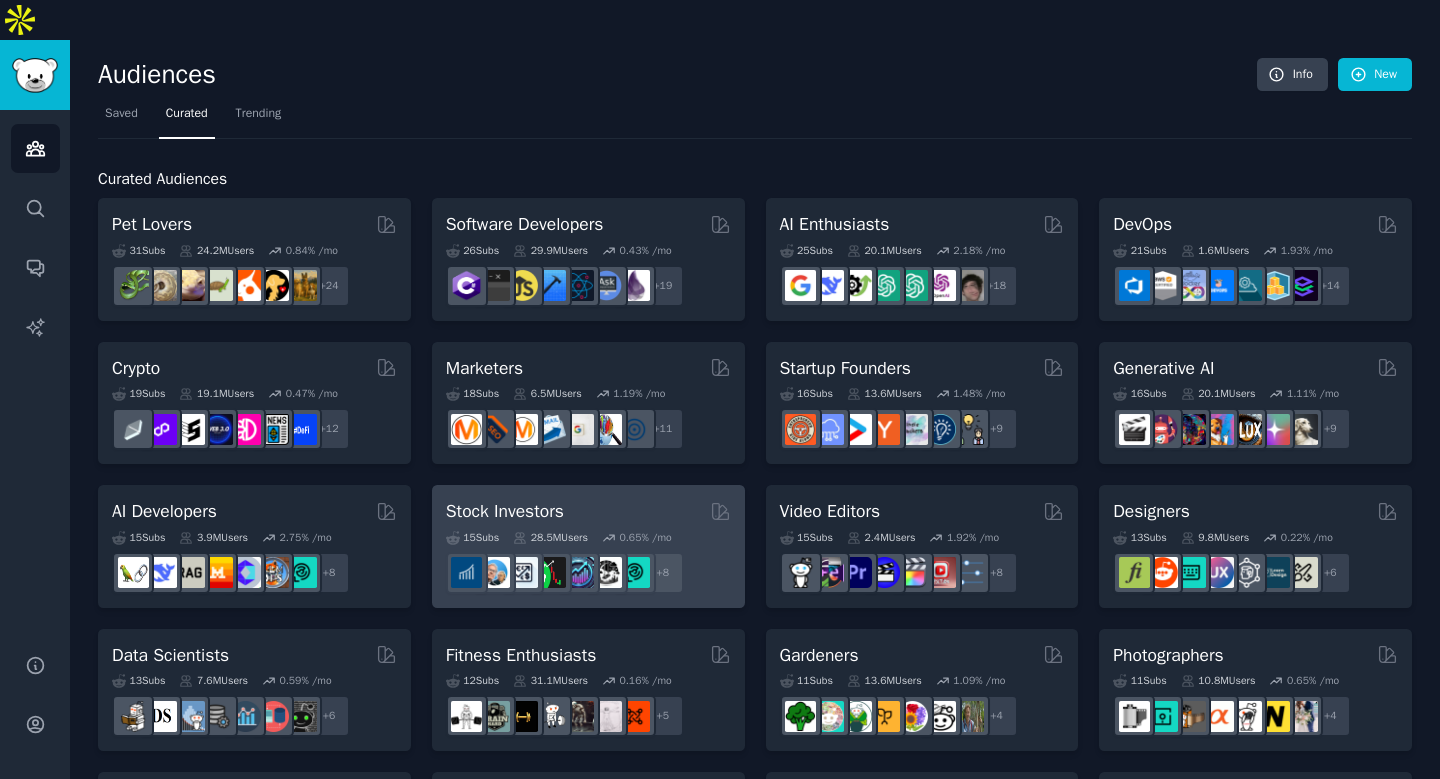 click on "Stock Investors" at bounding box center [505, 511] 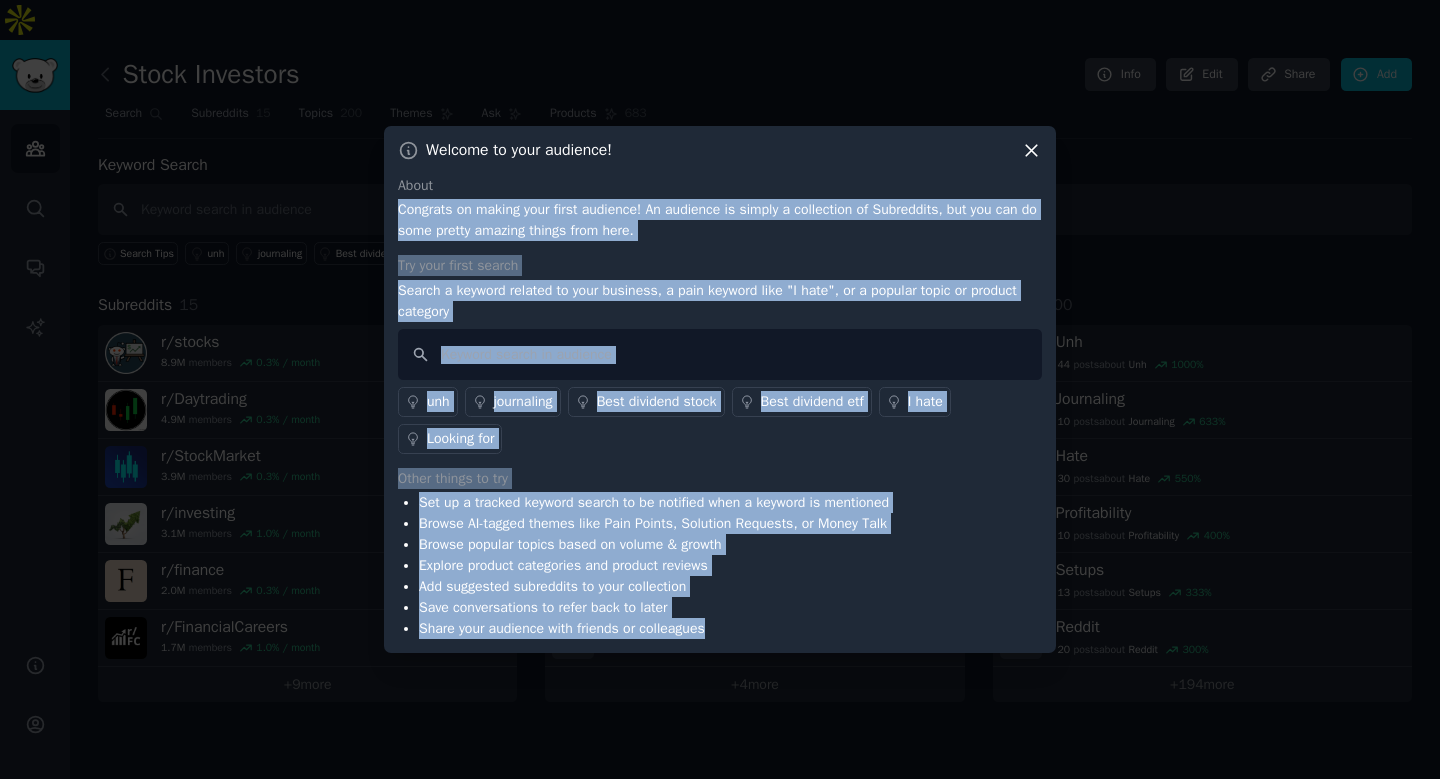 drag, startPoint x: 760, startPoint y: 621, endPoint x: 605, endPoint y: 185, distance: 462.73212 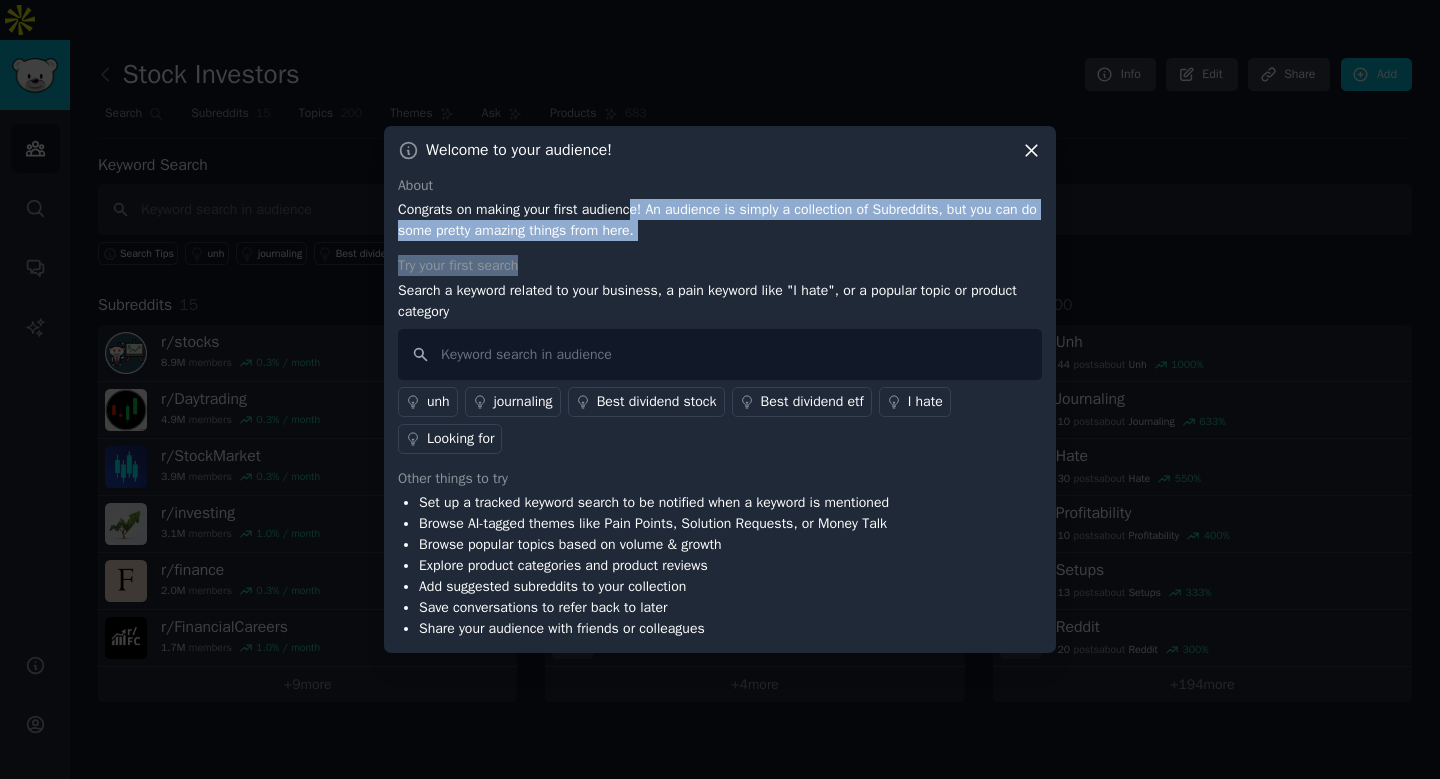 drag, startPoint x: 640, startPoint y: 205, endPoint x: 722, endPoint y: 270, distance: 104.63747 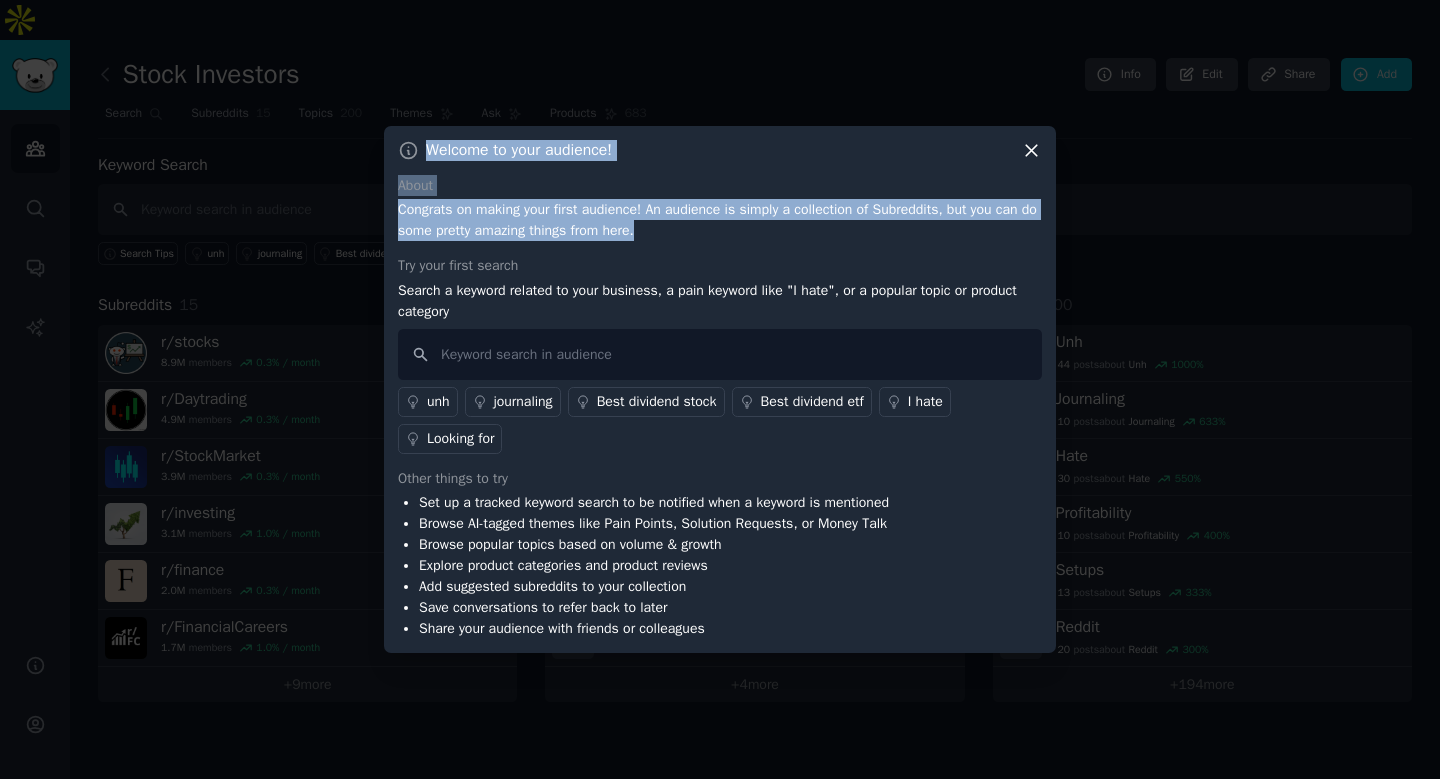 drag, startPoint x: 704, startPoint y: 234, endPoint x: 652, endPoint y: 115, distance: 129.86531 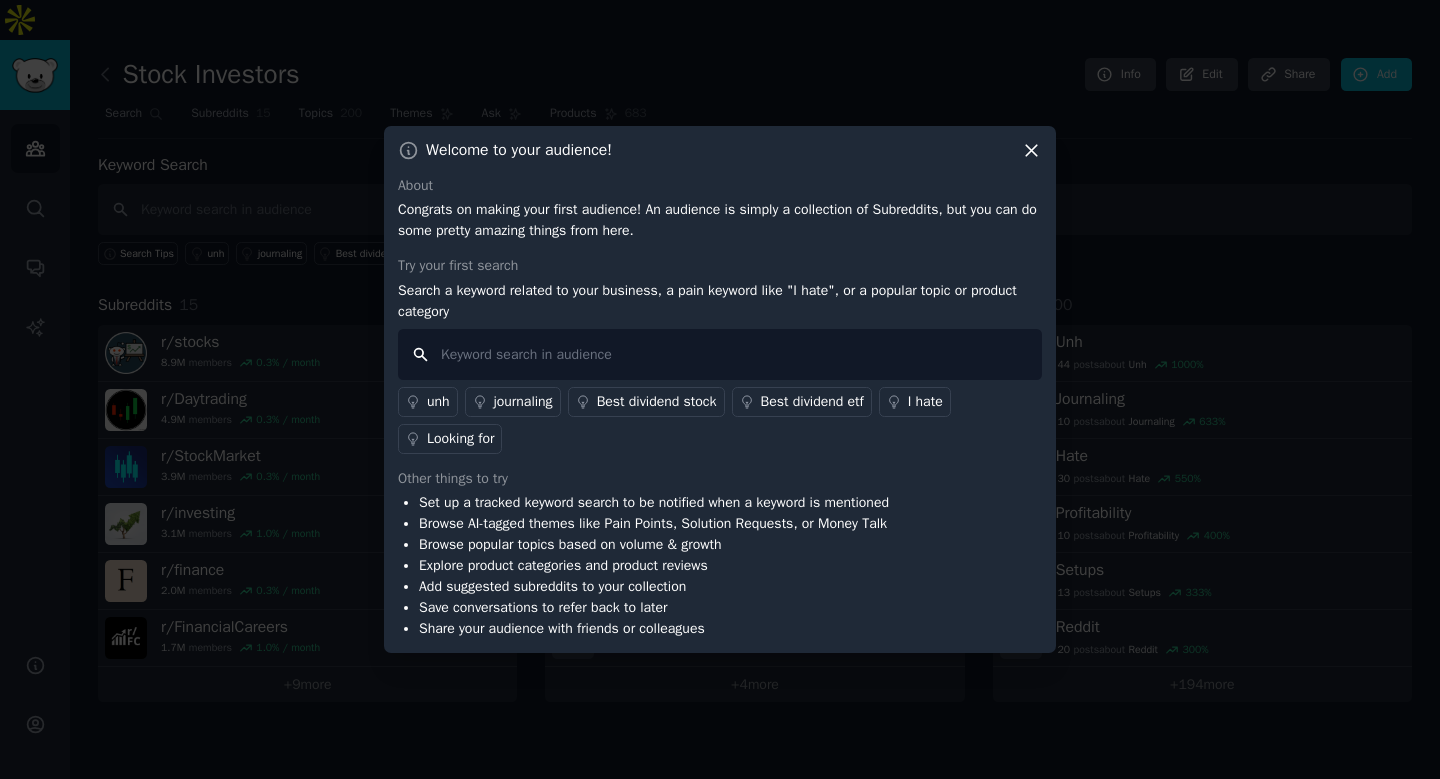 click at bounding box center [720, 354] 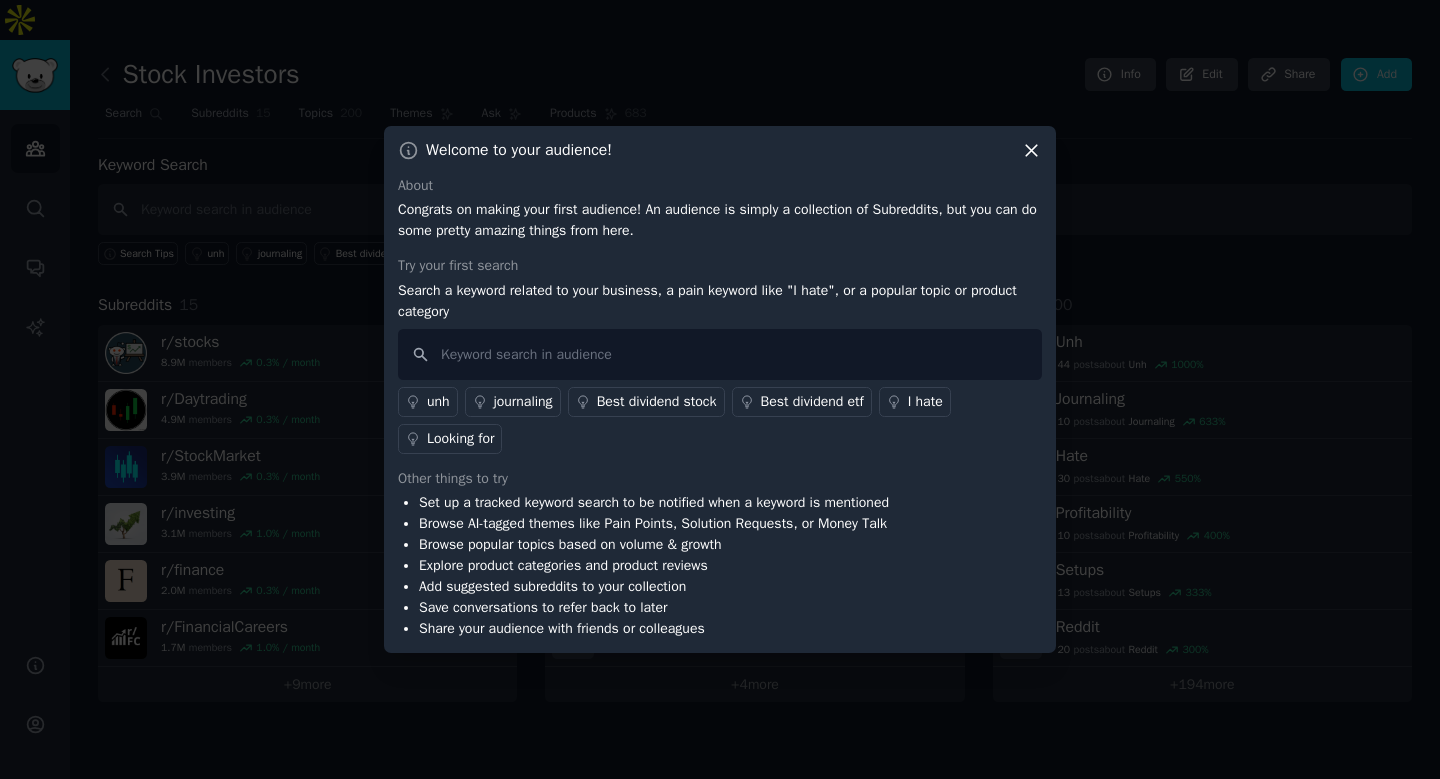 click on "I hate" at bounding box center [925, 401] 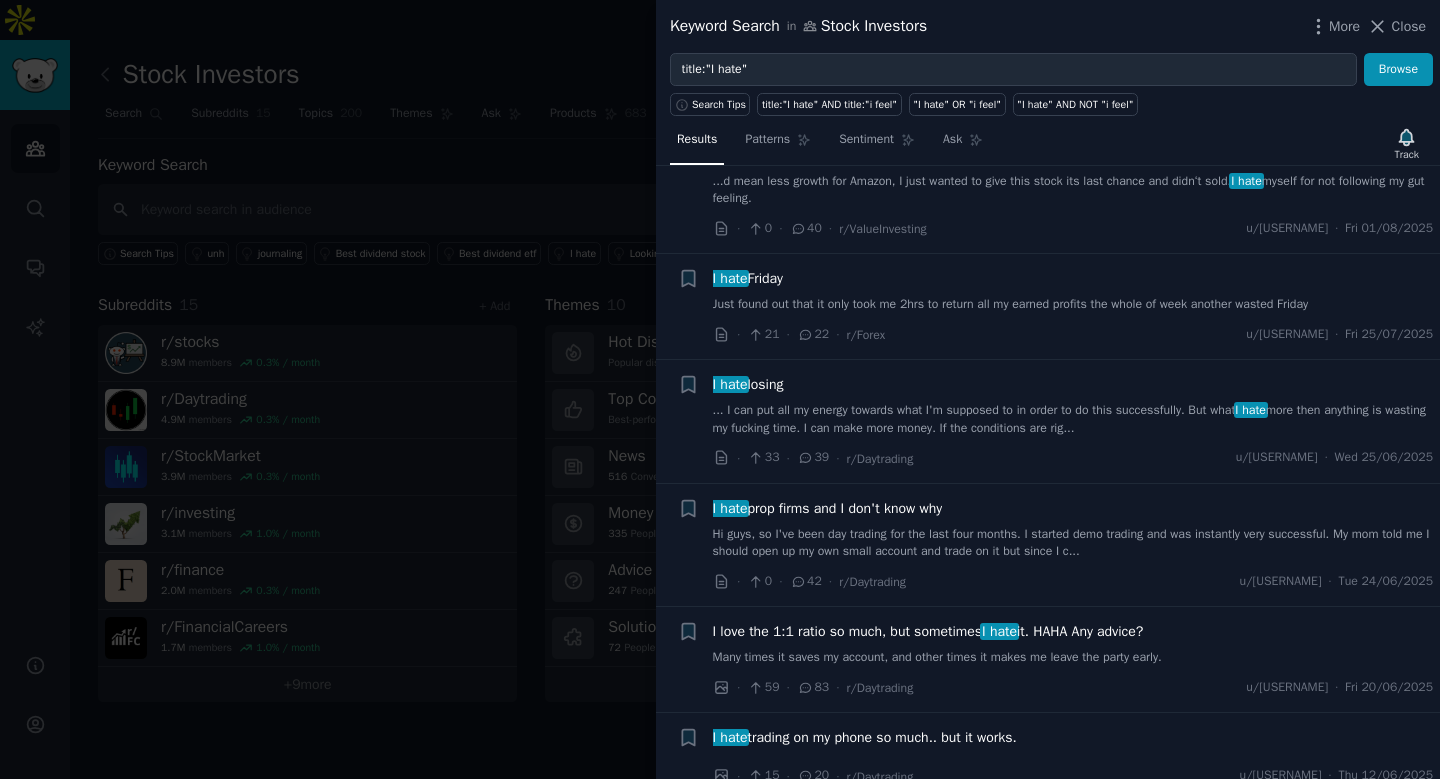 scroll, scrollTop: 346, scrollLeft: 0, axis: vertical 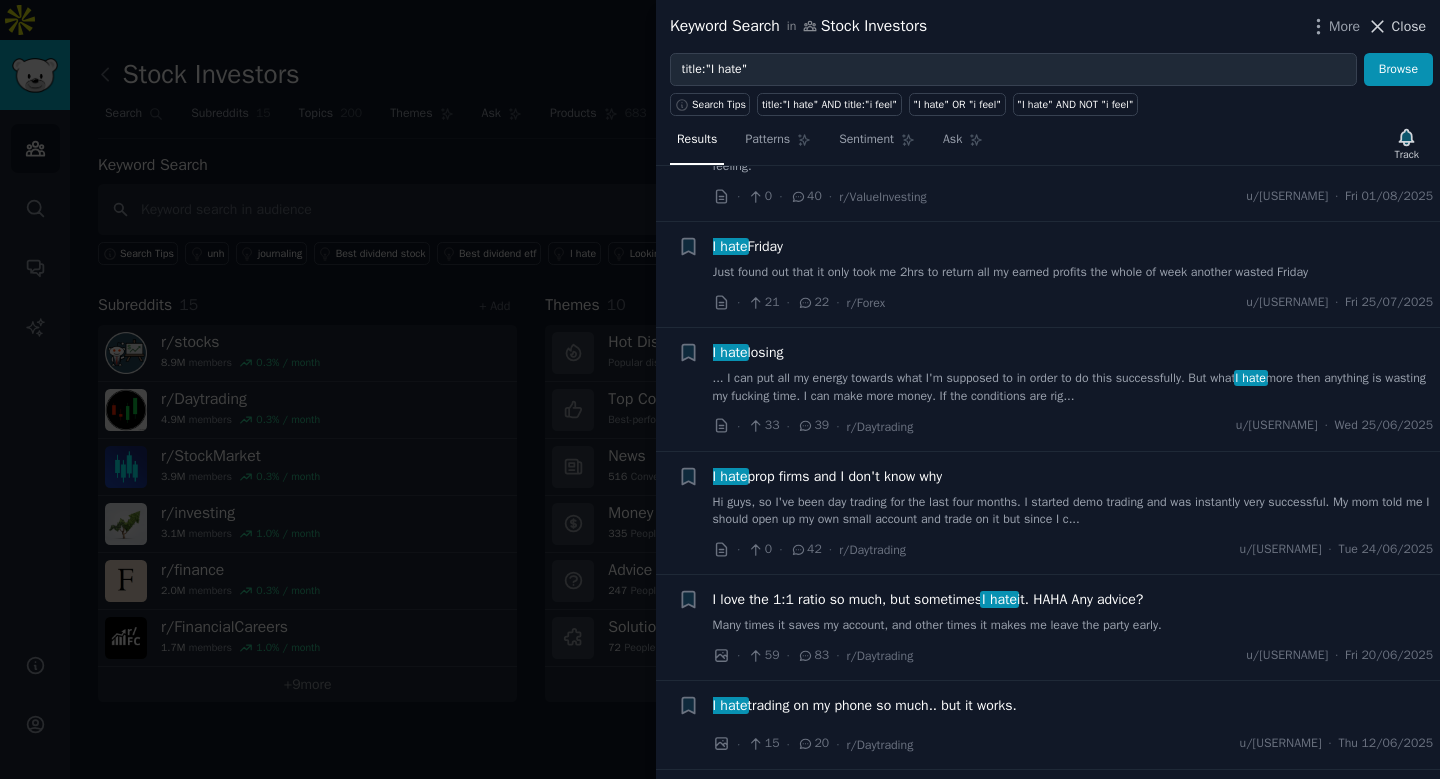 click on "Close" at bounding box center [1409, 26] 